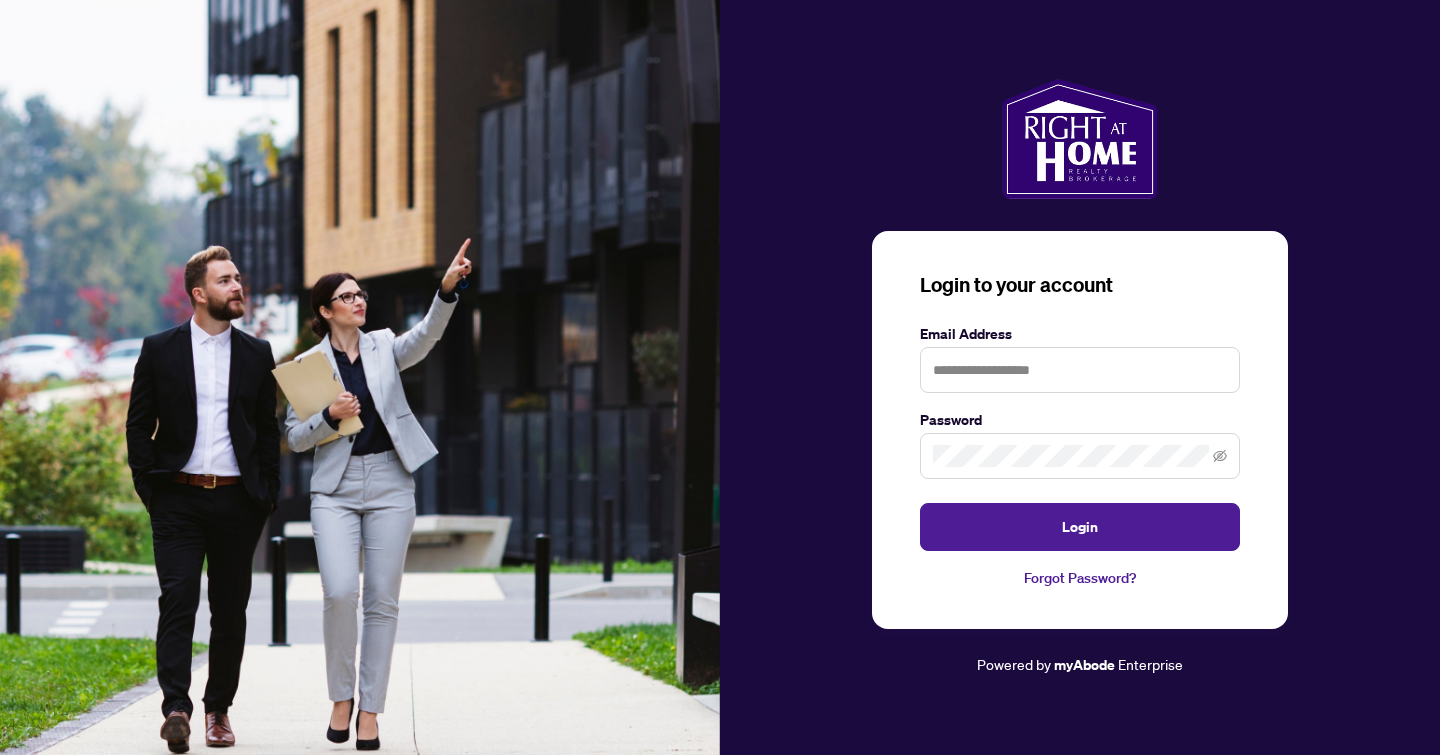scroll, scrollTop: 0, scrollLeft: 0, axis: both 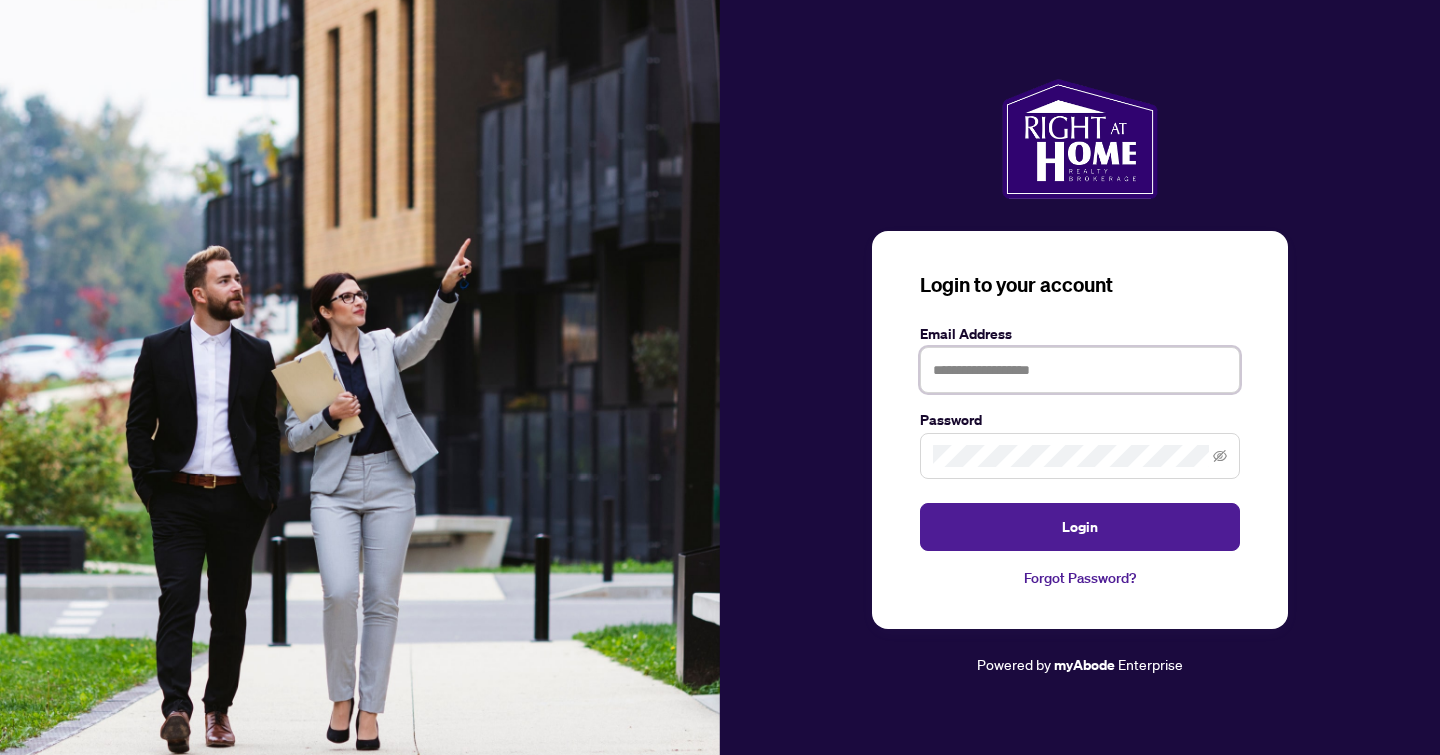 type on "**********" 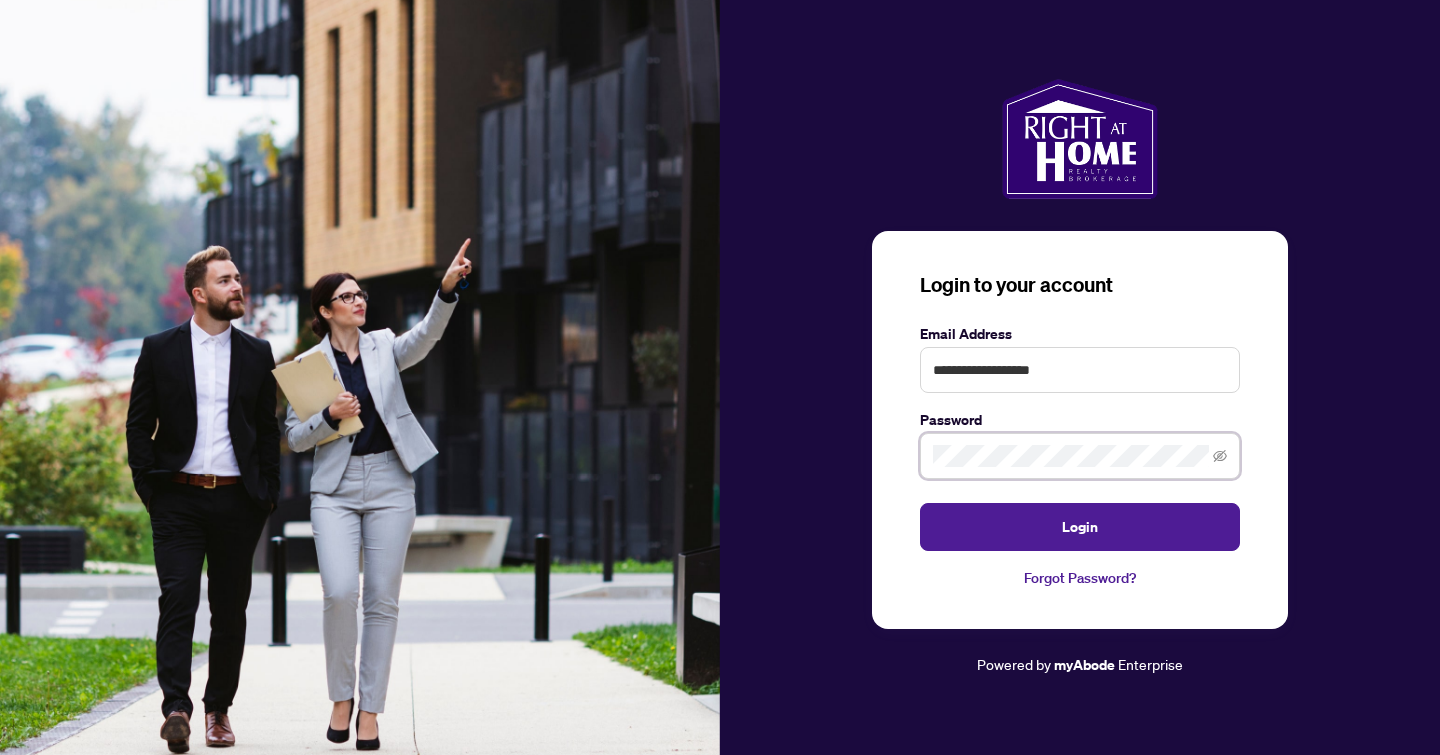 click on "Login" at bounding box center (1080, 527) 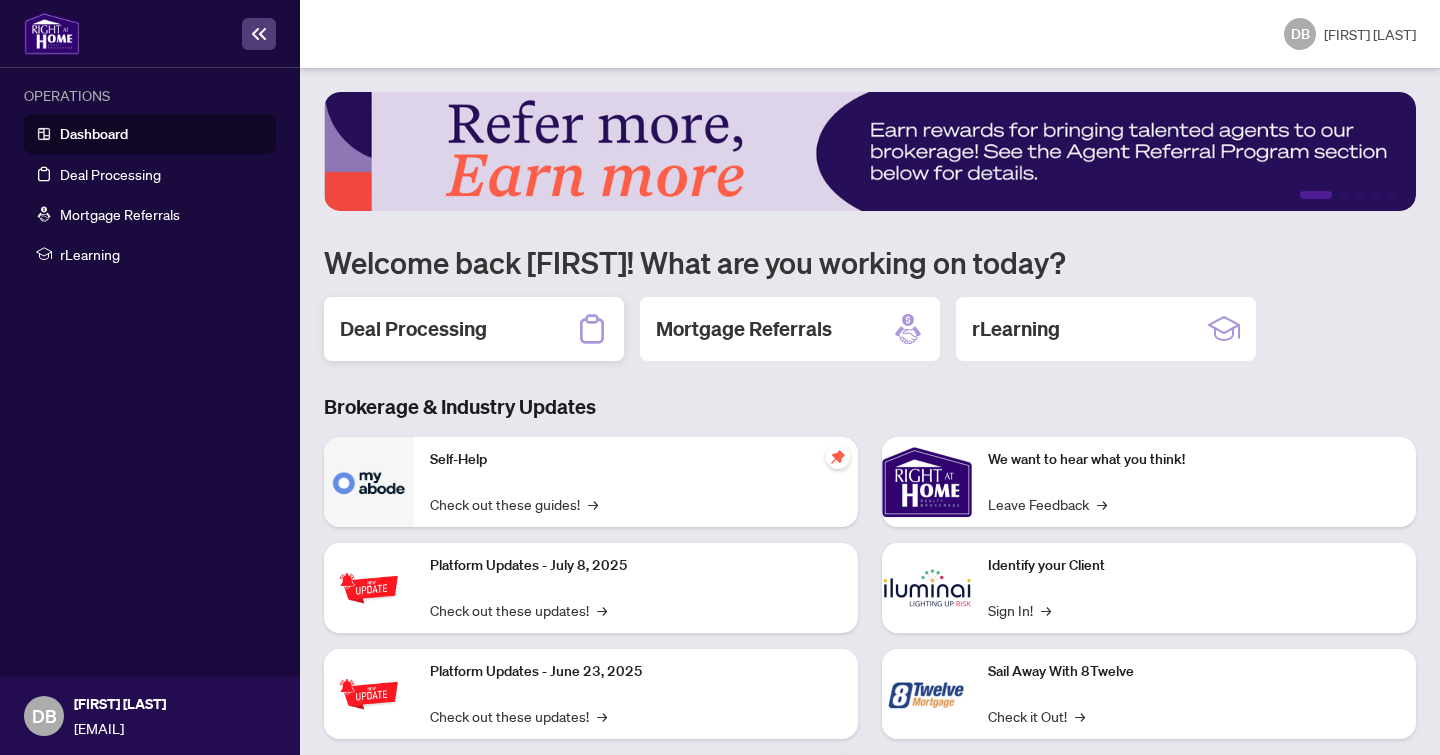 click on "Deal Processing" at bounding box center [474, 329] 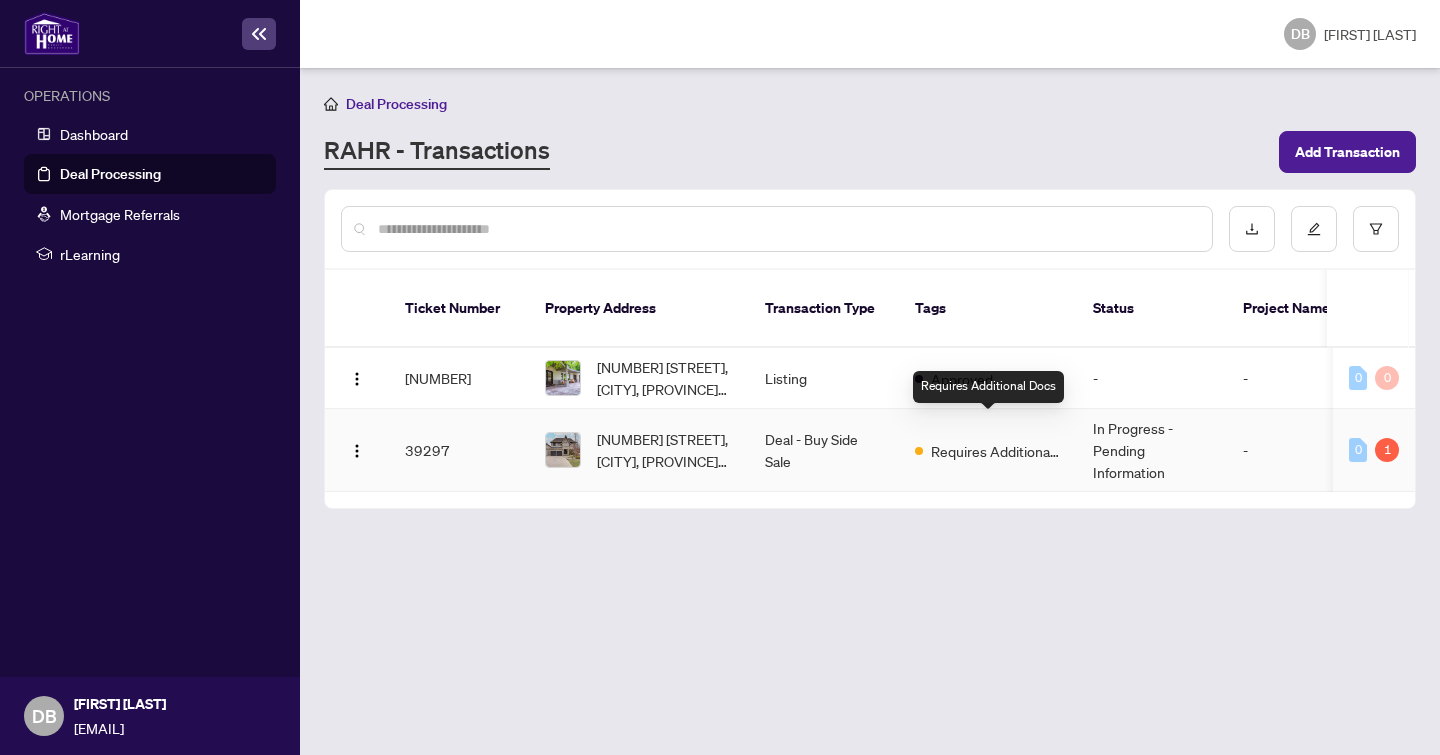 click on "Requires Additional Docs" at bounding box center [996, 451] 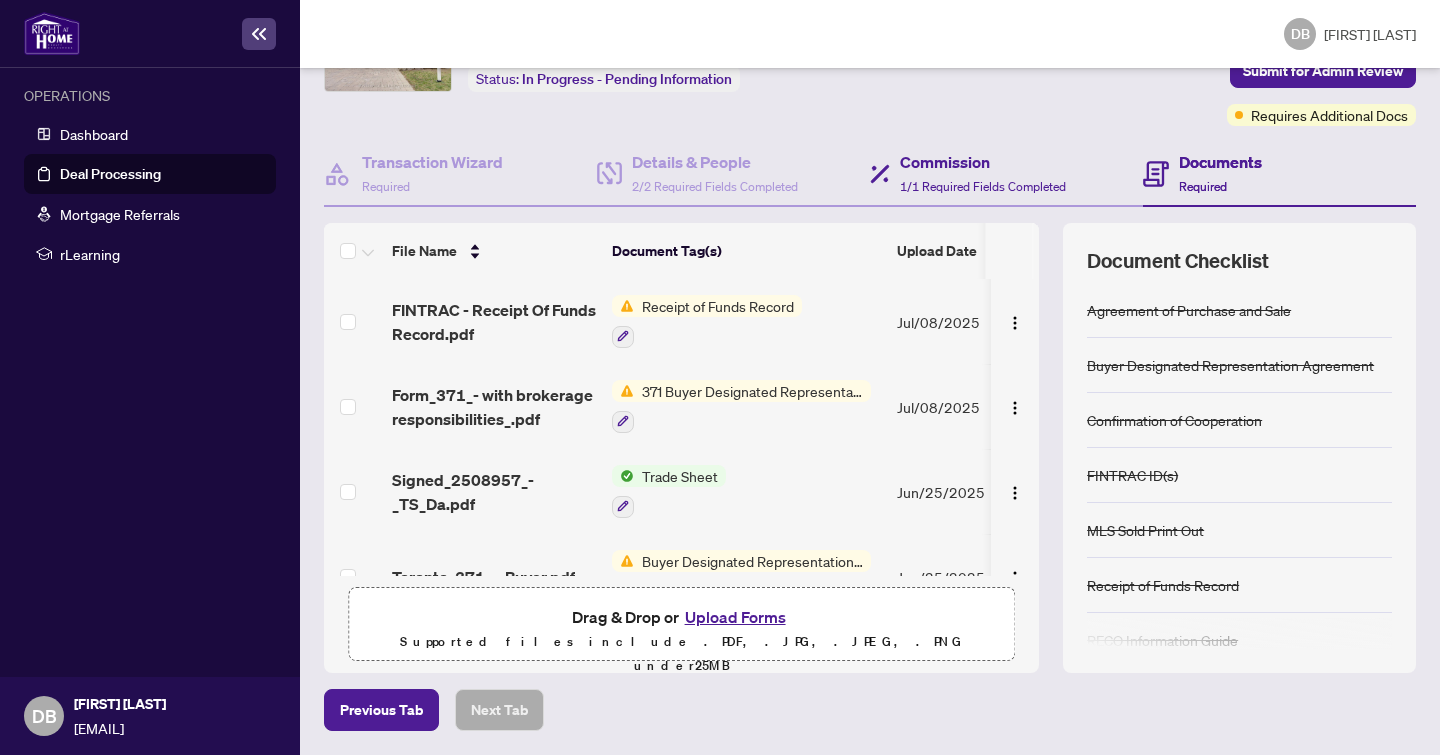 scroll, scrollTop: 134, scrollLeft: 0, axis: vertical 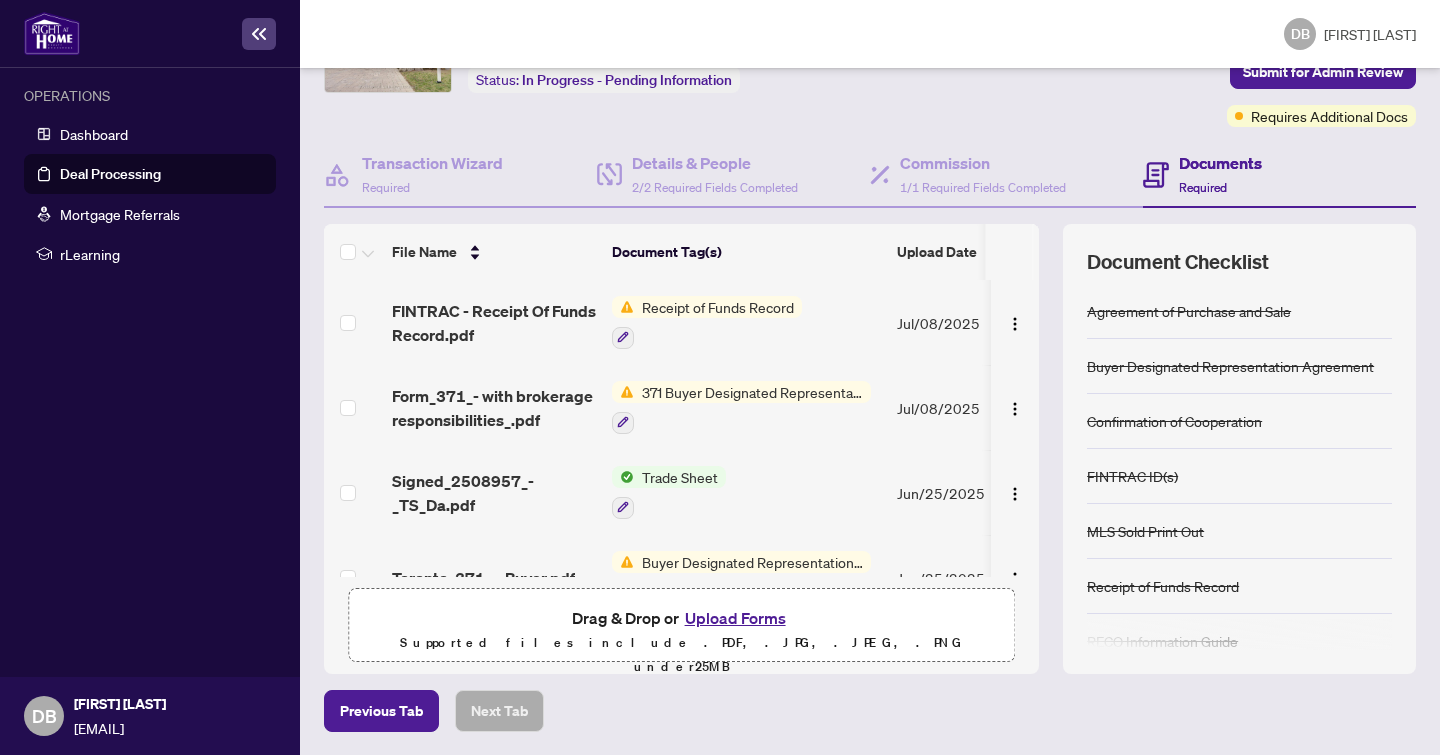 click on "Receipt of Funds Record" at bounding box center (718, 307) 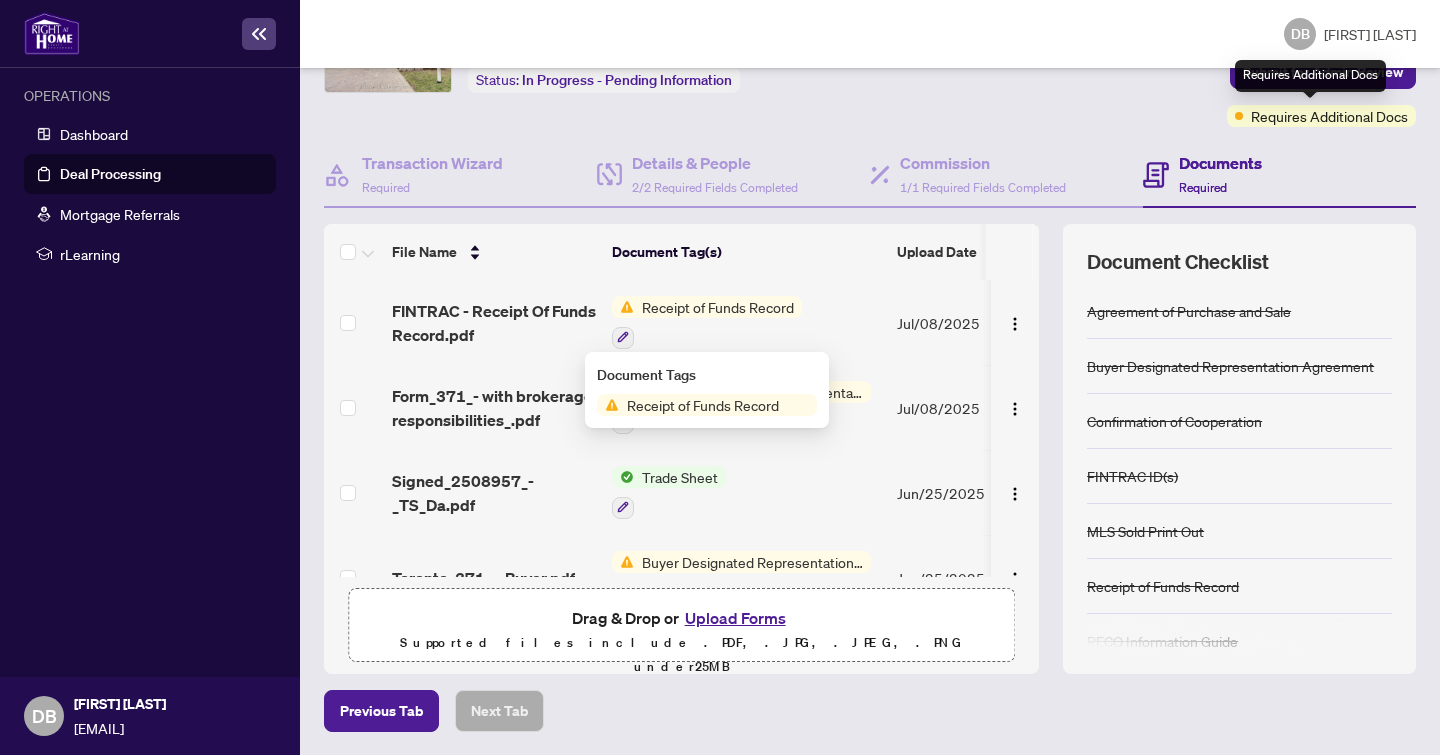 click on "Requires Additional Docs" at bounding box center [1329, 116] 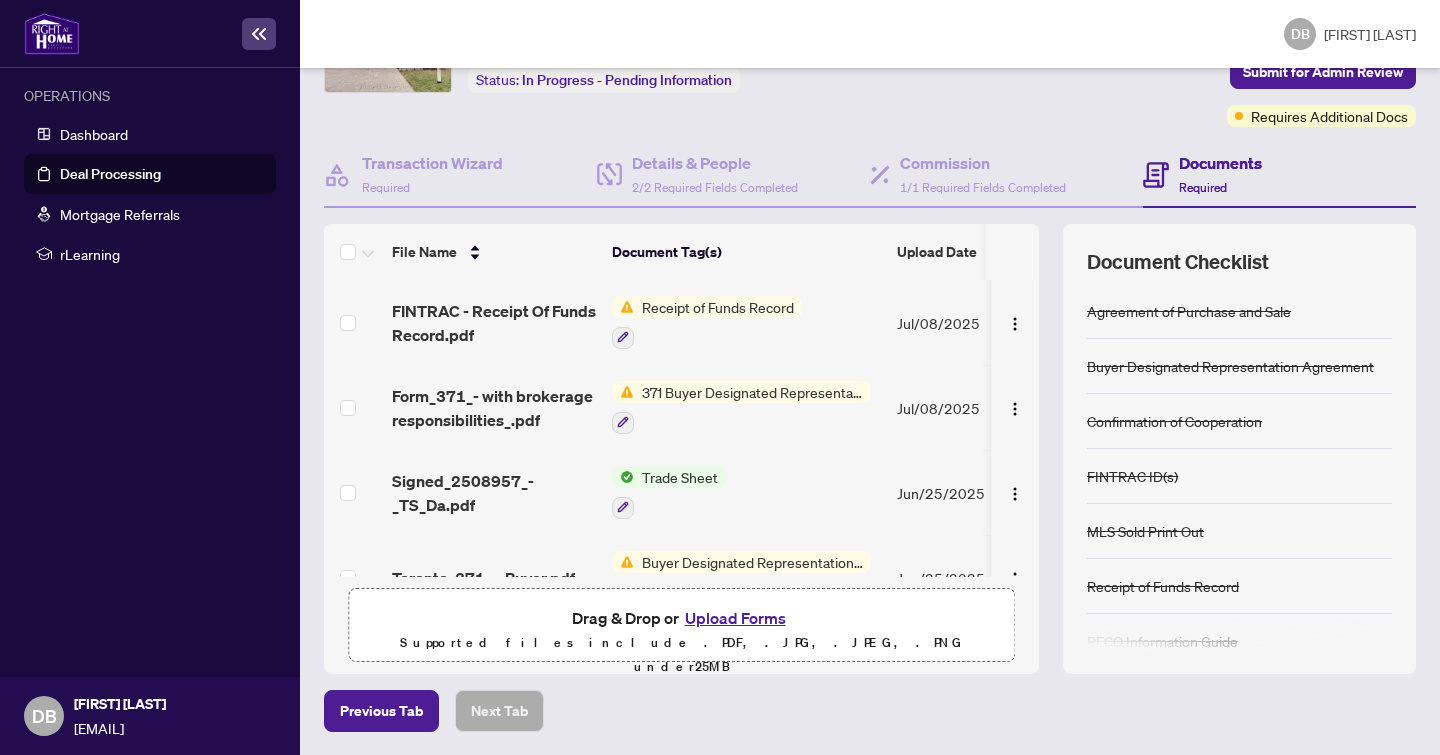scroll, scrollTop: 0, scrollLeft: 0, axis: both 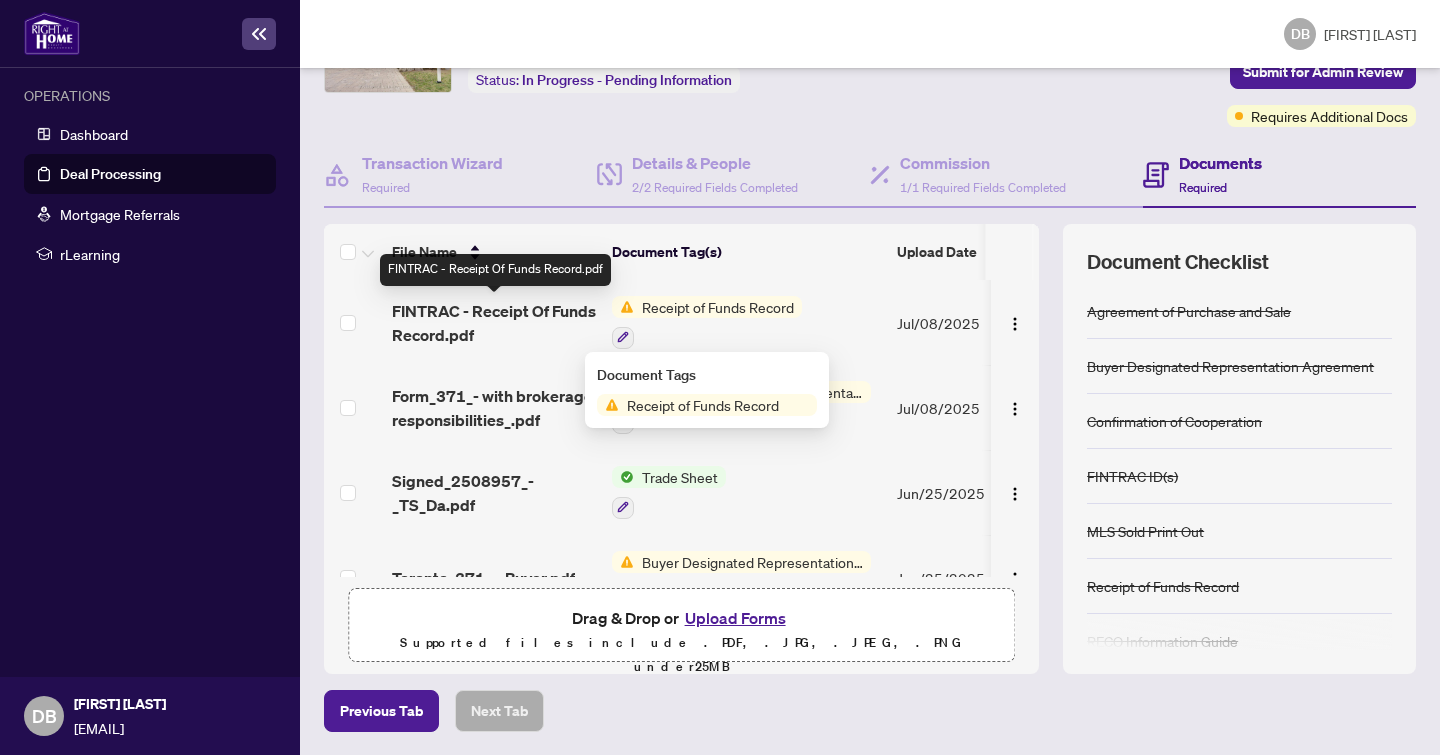 click on "FINTRAC - Receipt Of Funds Record.pdf" at bounding box center [494, 323] 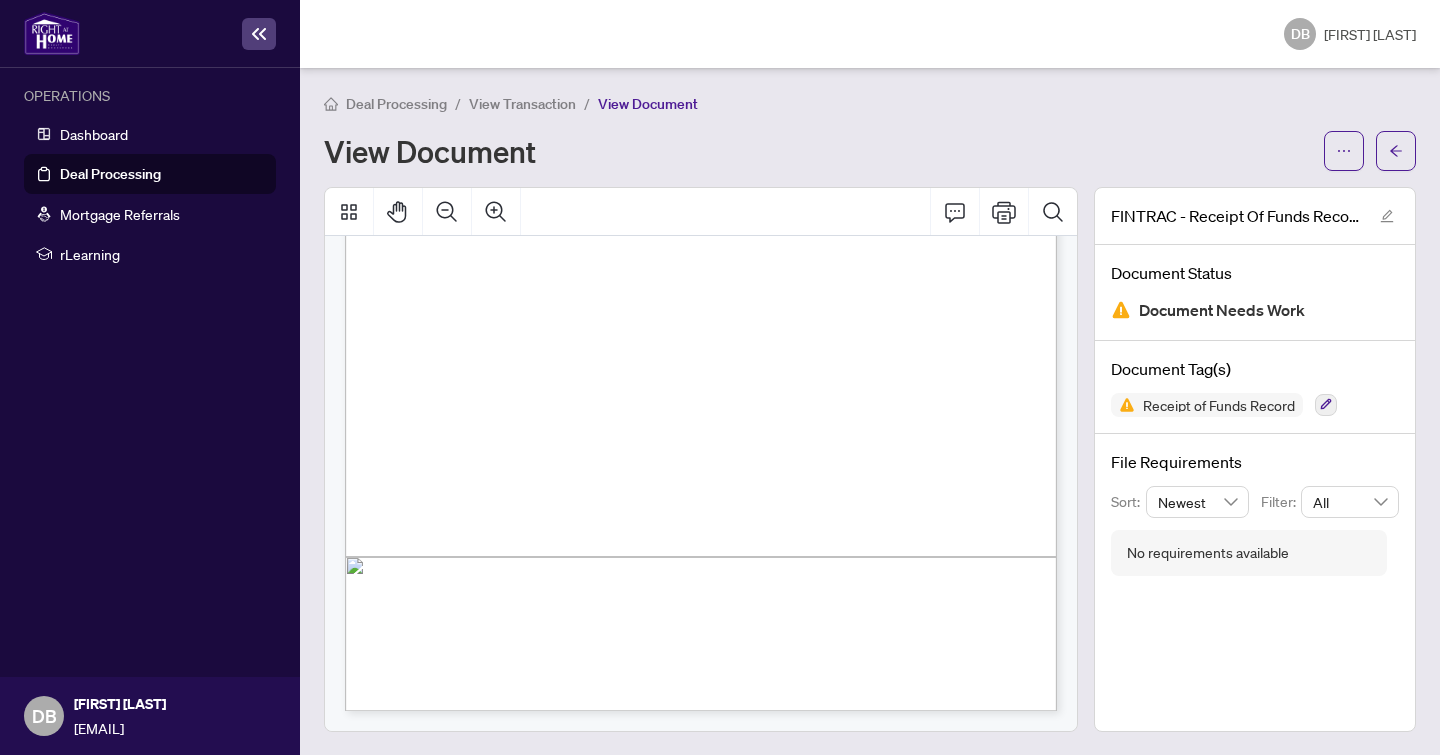 scroll, scrollTop: 3300, scrollLeft: 0, axis: vertical 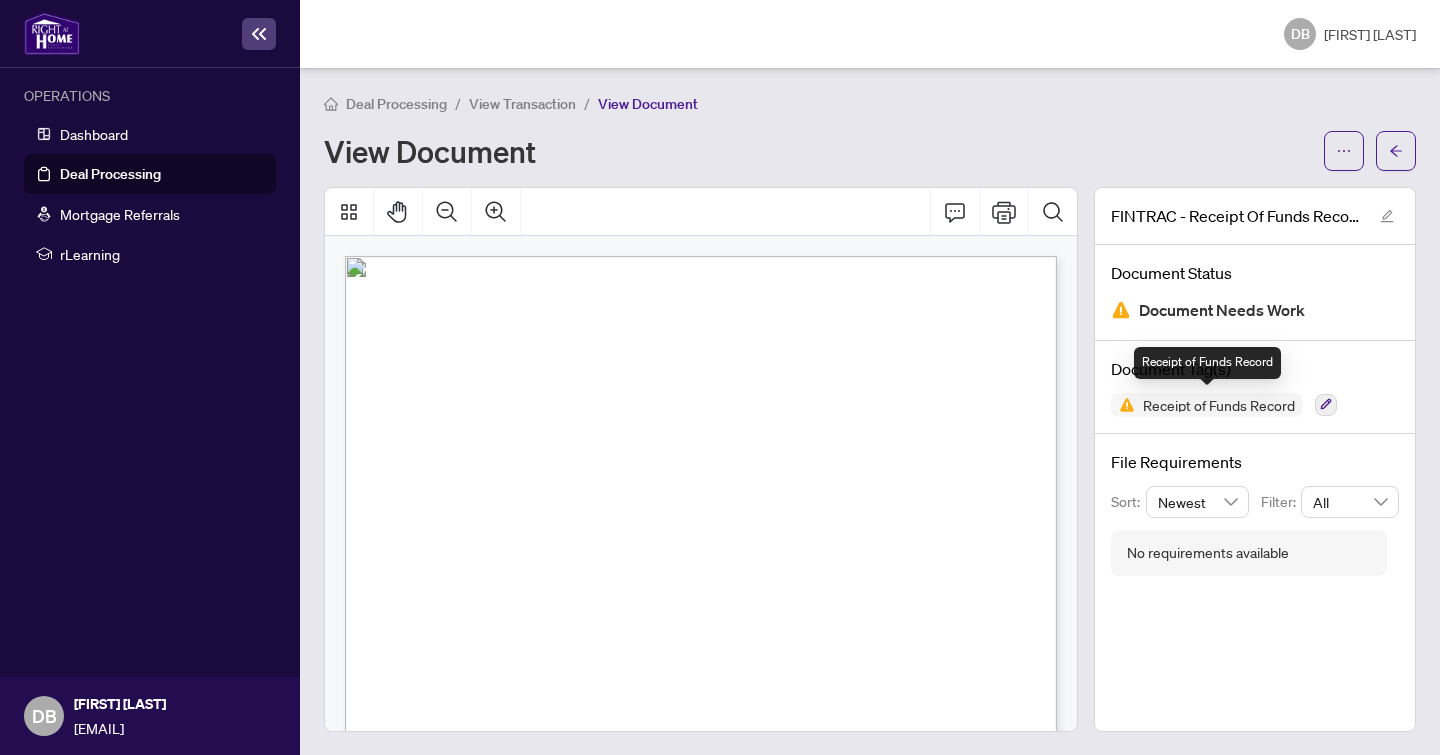 click on "Receipt of Funds Record" at bounding box center [1219, 405] 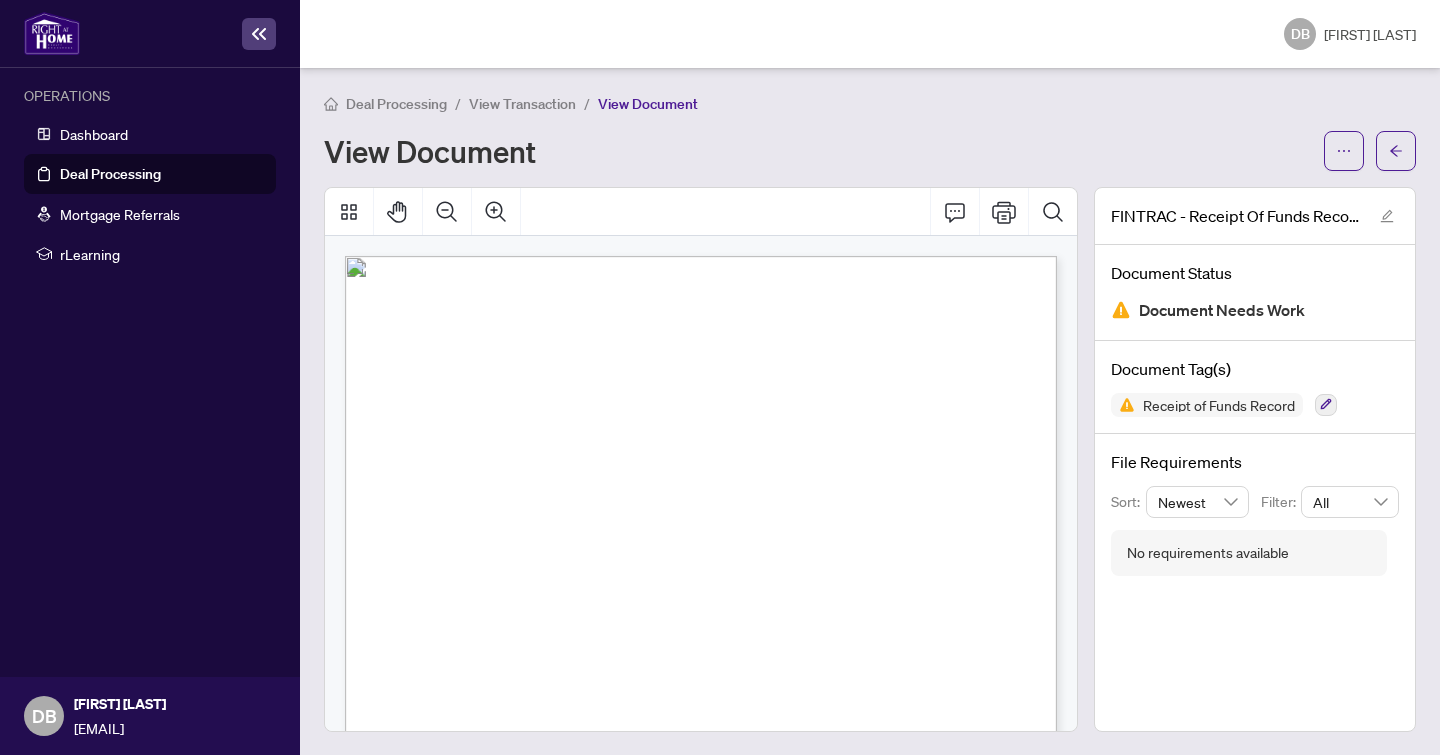 click on "Document Needs Work" at bounding box center [1222, 310] 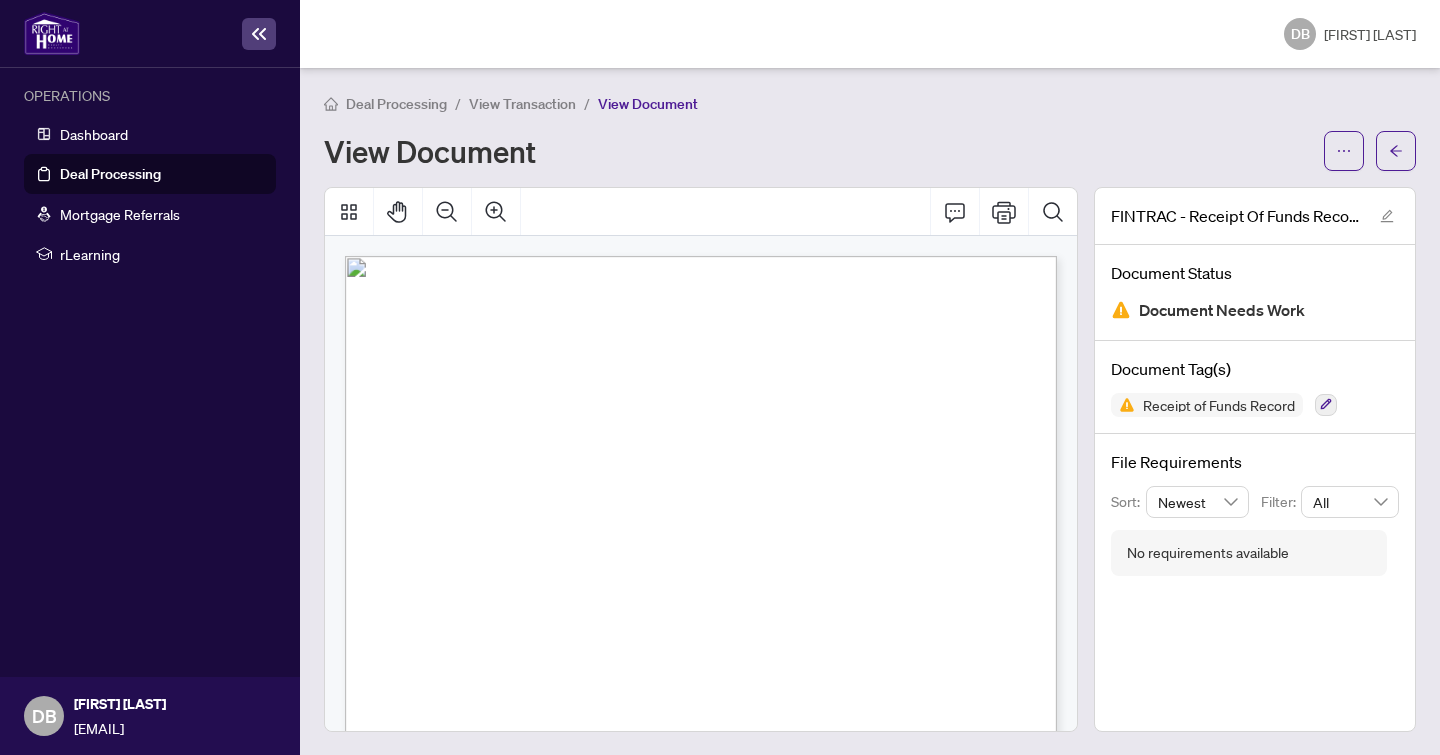 scroll, scrollTop: 0, scrollLeft: 0, axis: both 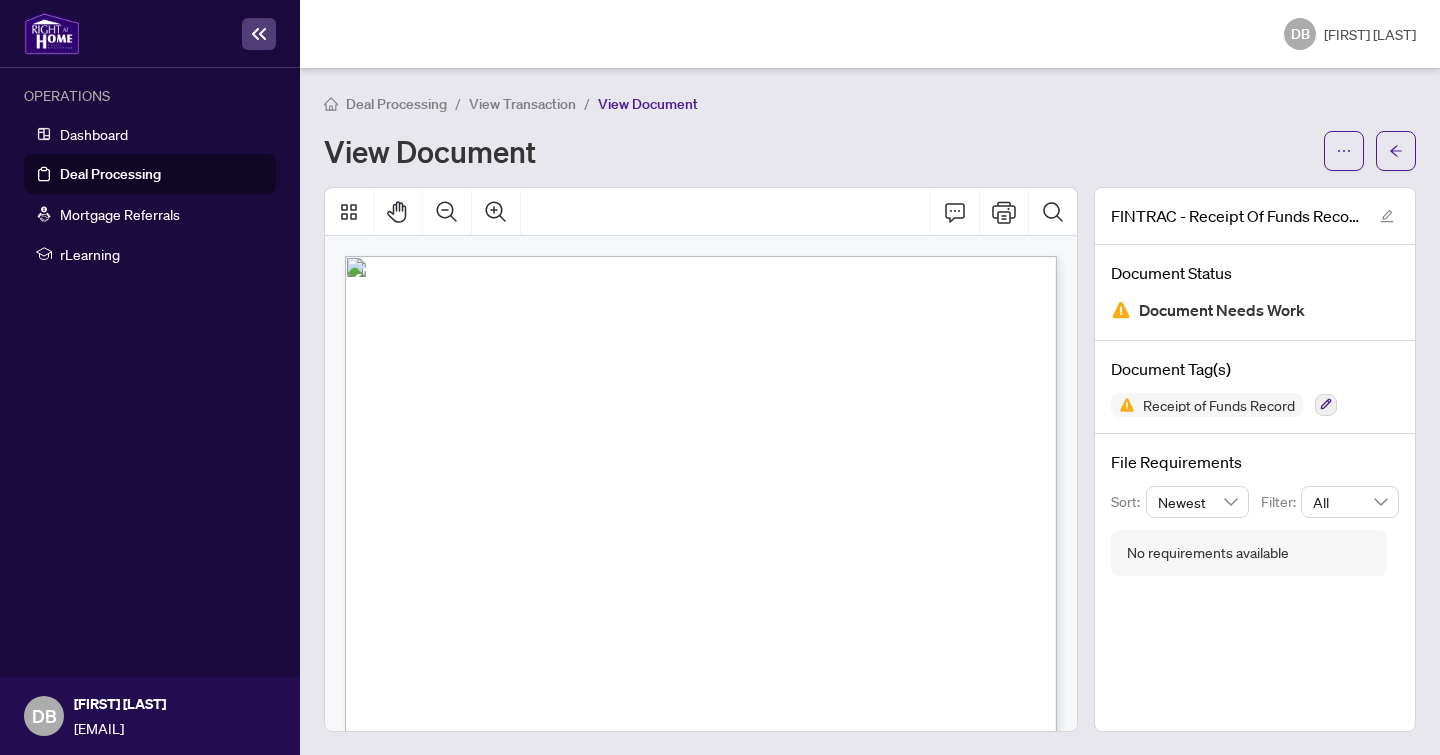 click on "Receipt of Funds Record" at bounding box center (1207, 405) 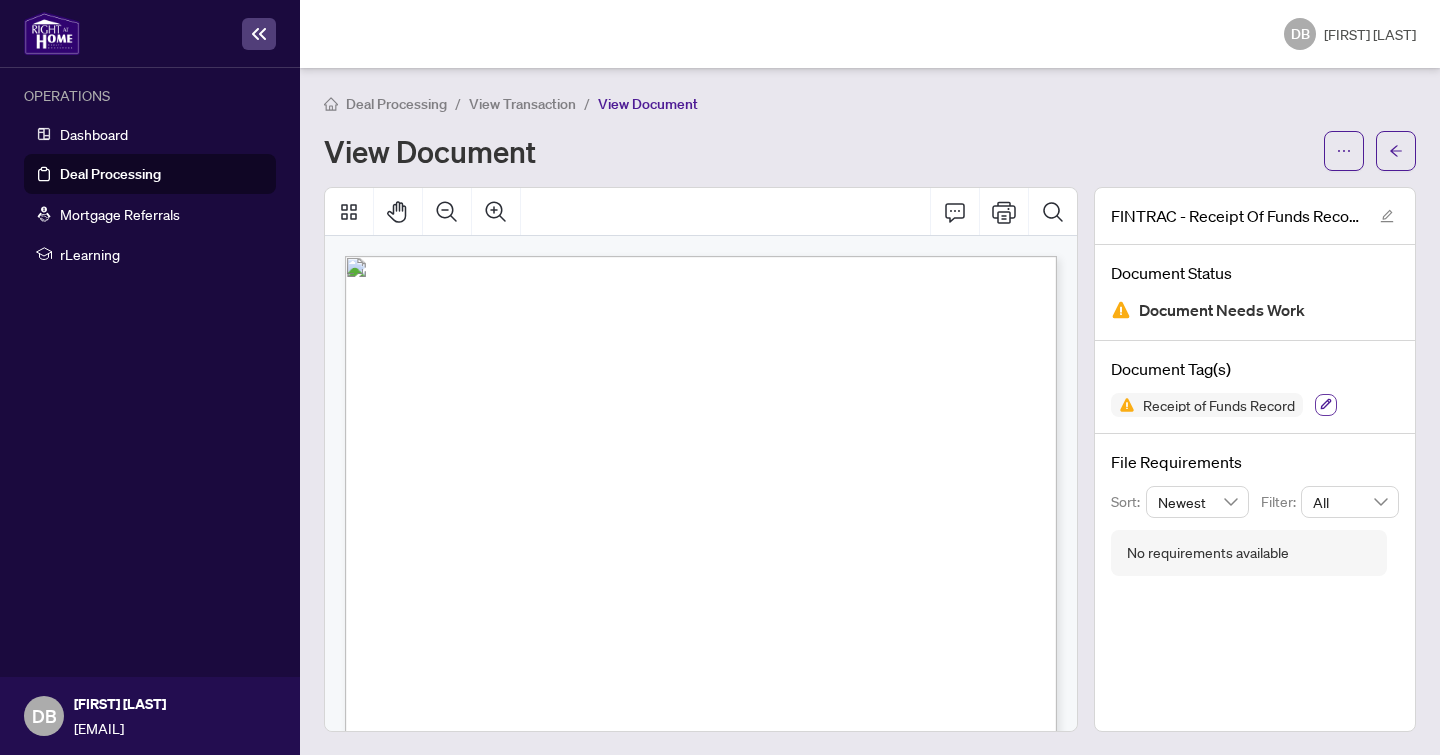 click 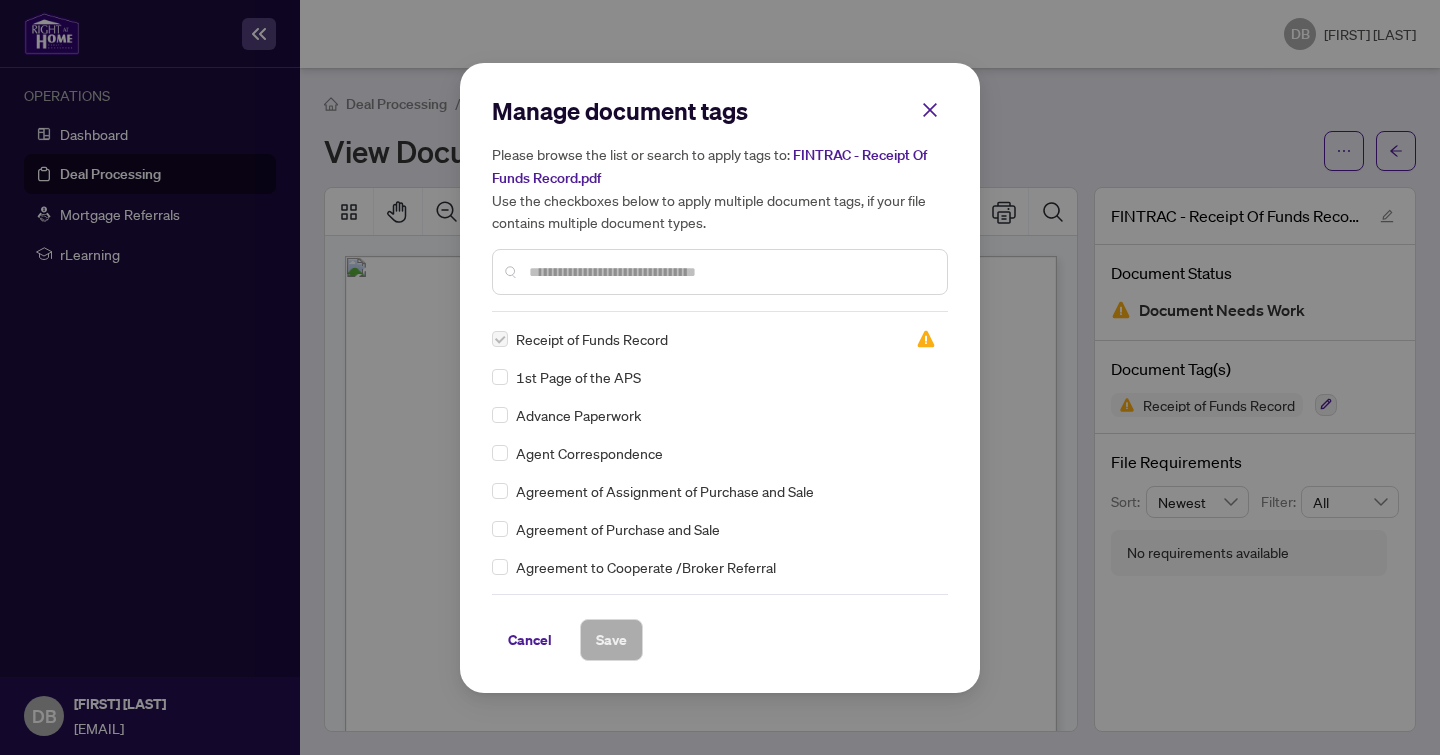 click at bounding box center [926, 339] 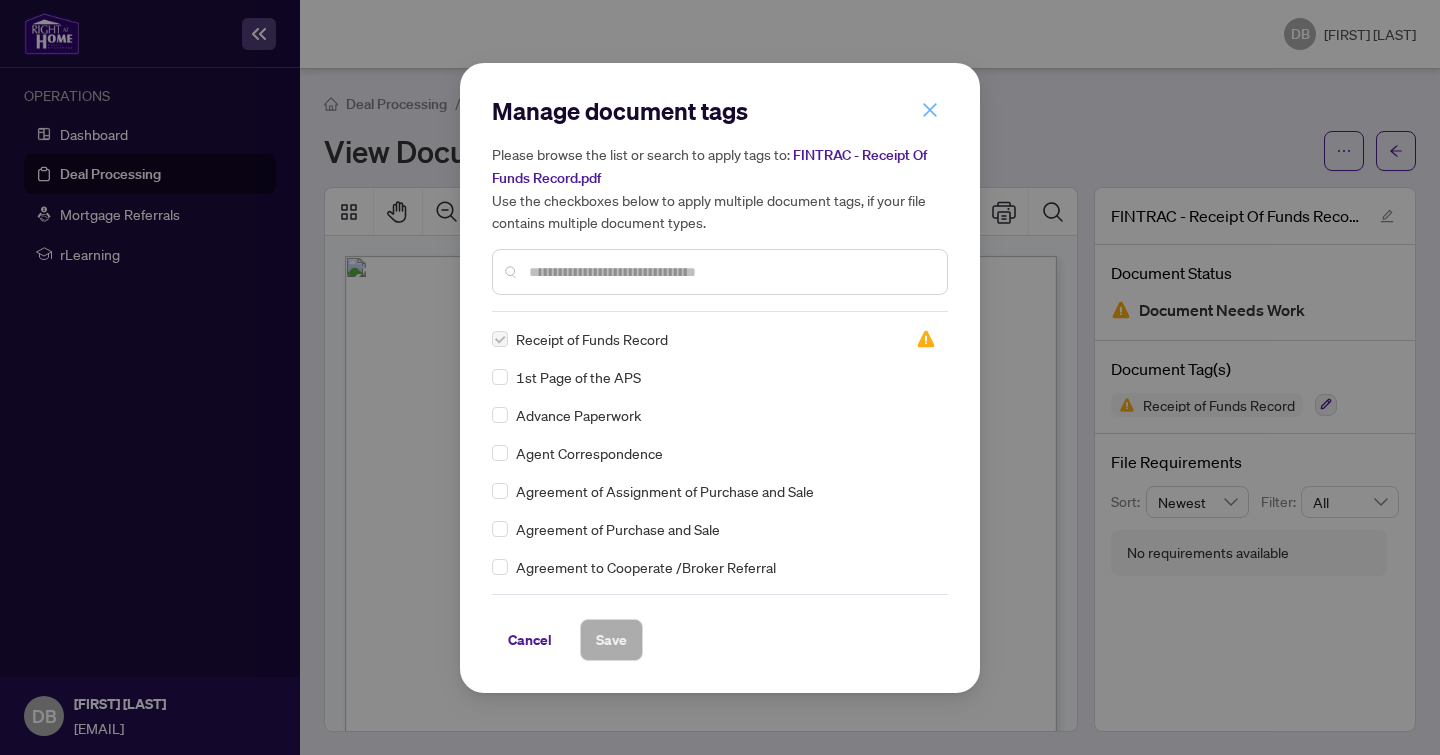 click 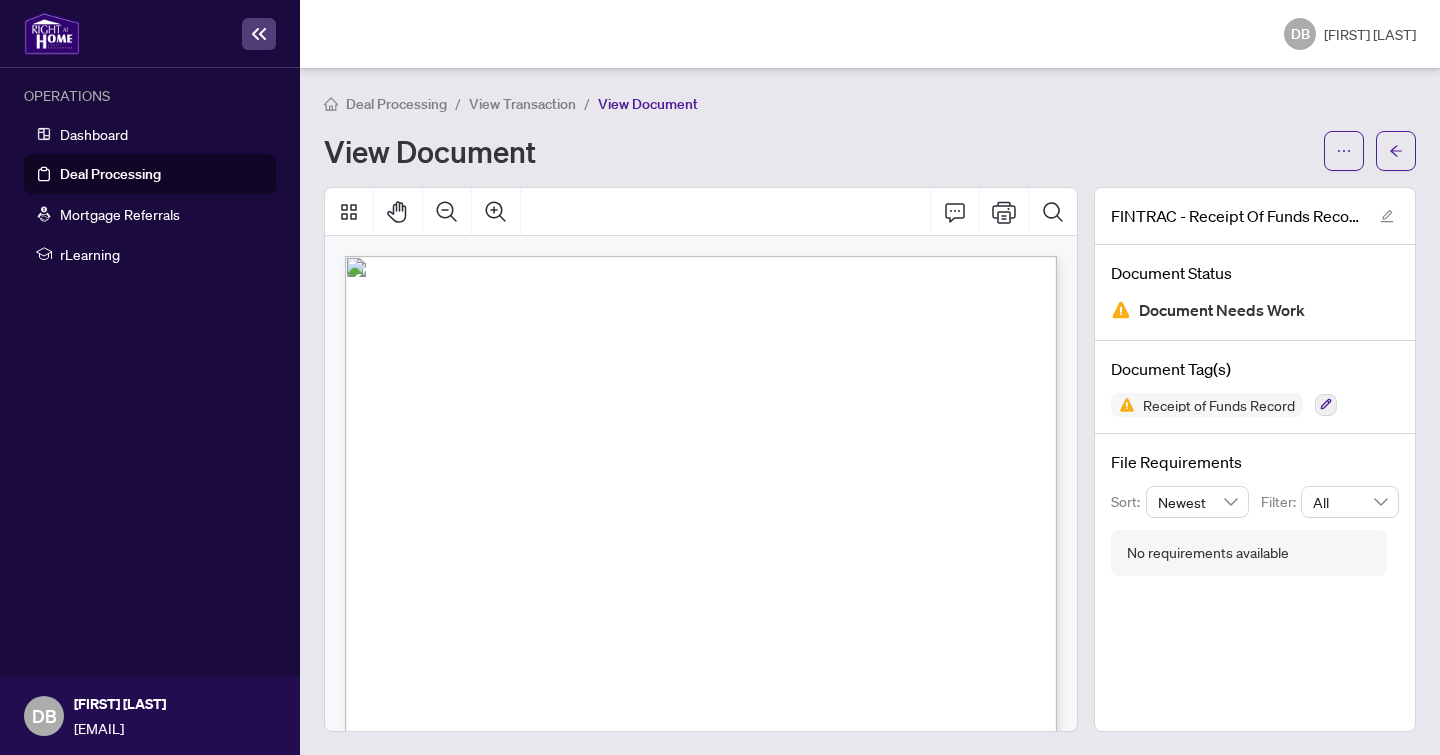 scroll, scrollTop: 0, scrollLeft: 0, axis: both 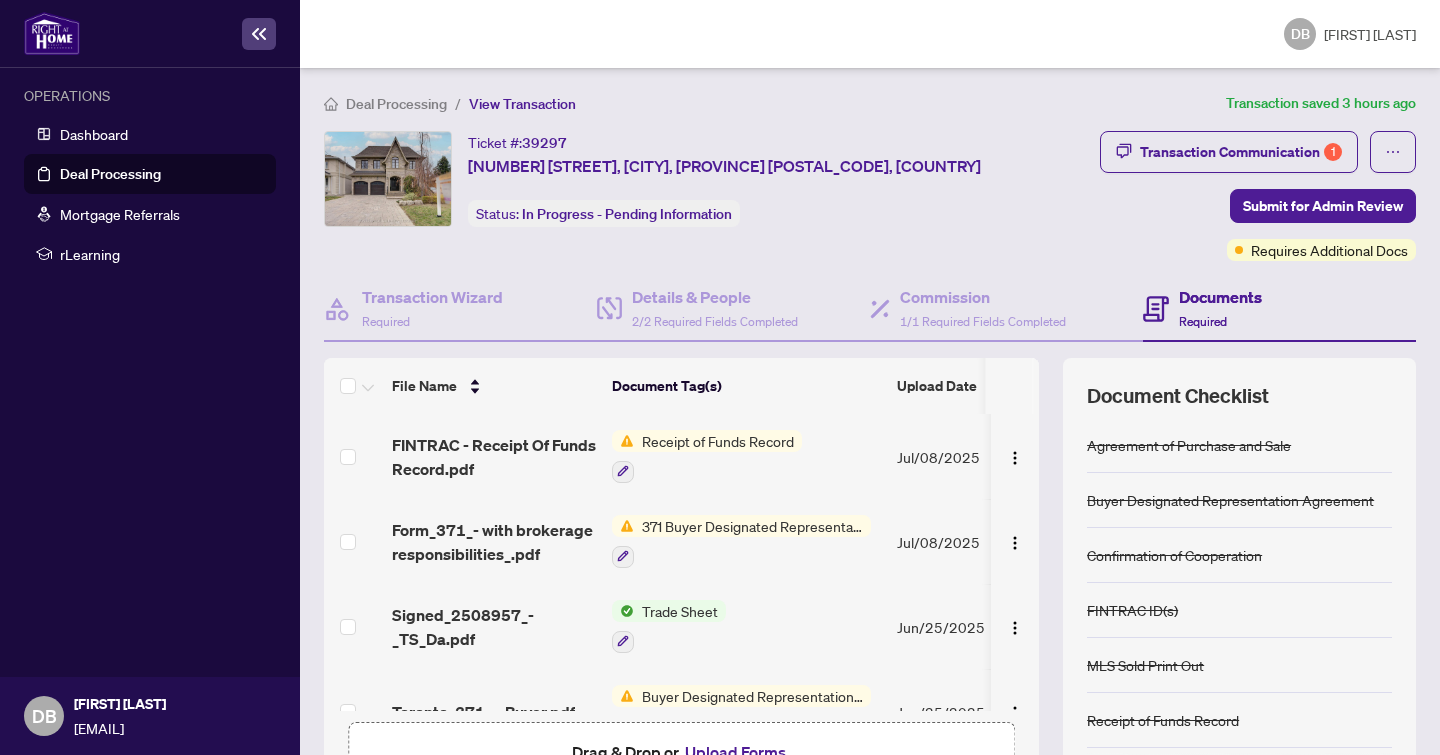 click on "371 Buyer Designated Representation Agreement - Authority for Purchase or Lease" at bounding box center [752, 526] 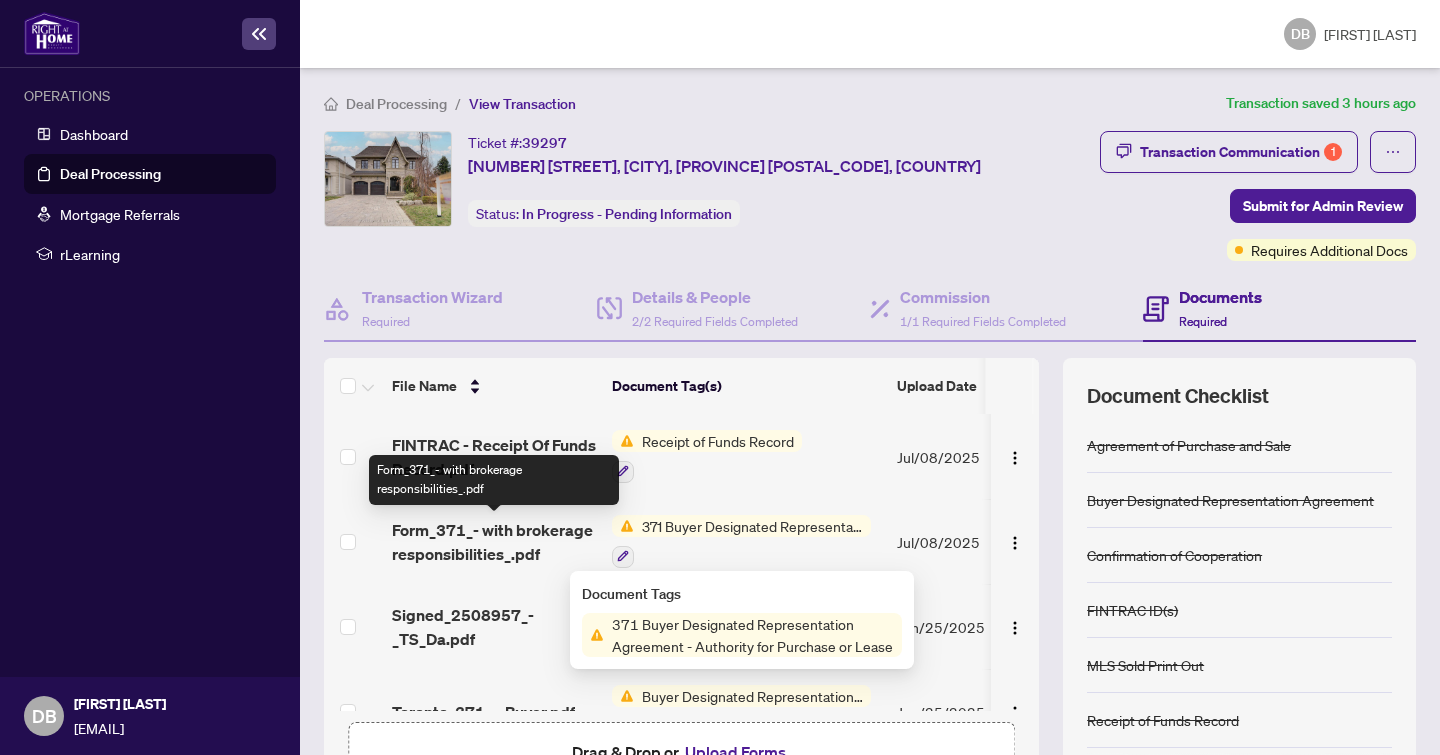 click on "Form_371_- with brokerage responsibilities_.pdf" at bounding box center [494, 542] 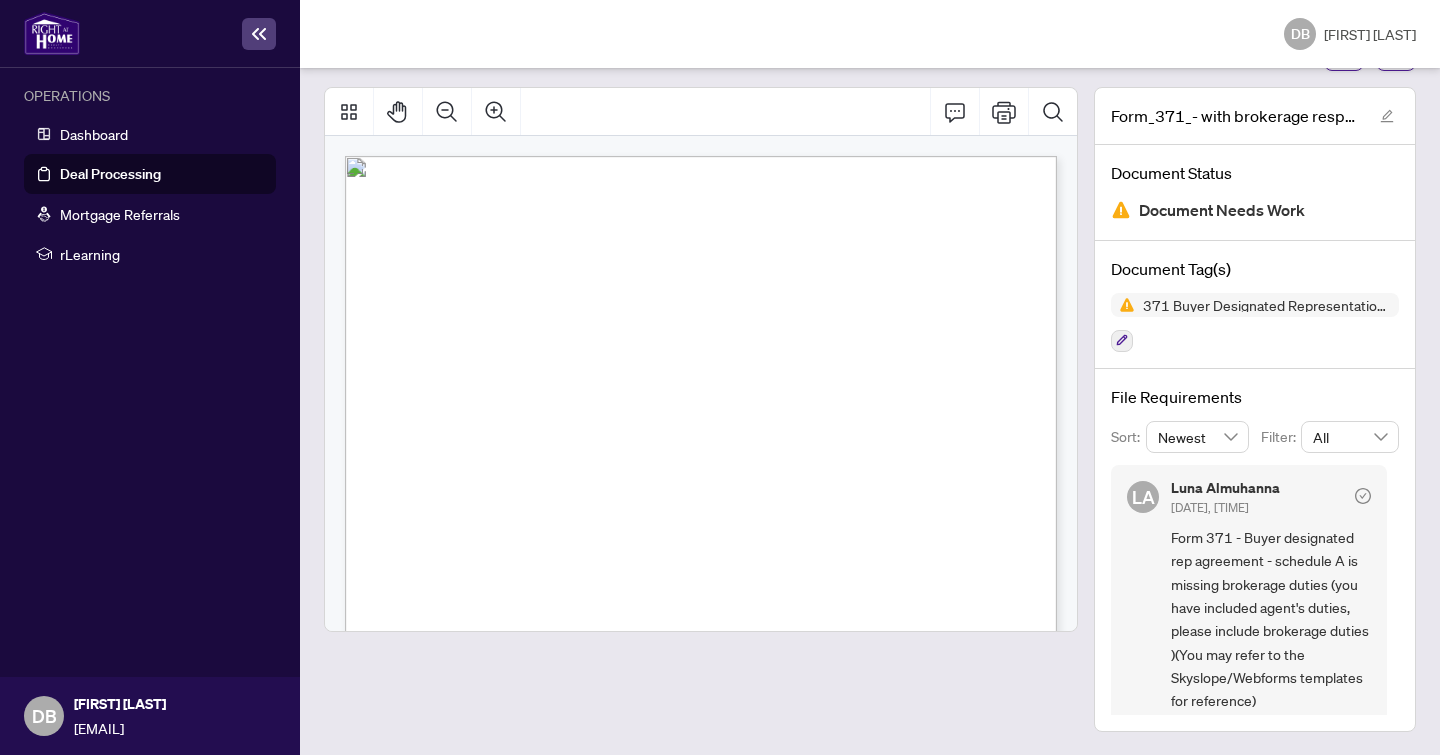 scroll, scrollTop: 99, scrollLeft: 0, axis: vertical 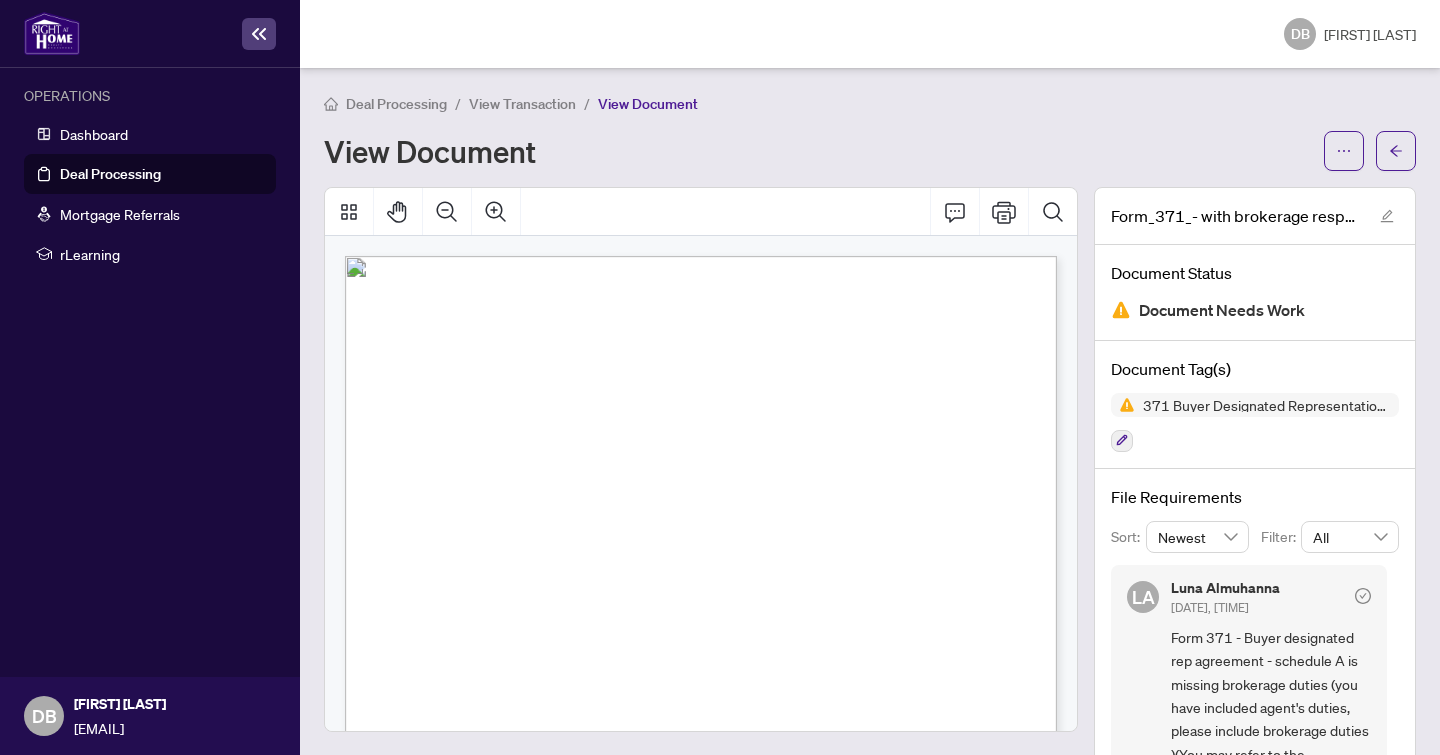 click on "View Transaction" at bounding box center [522, 104] 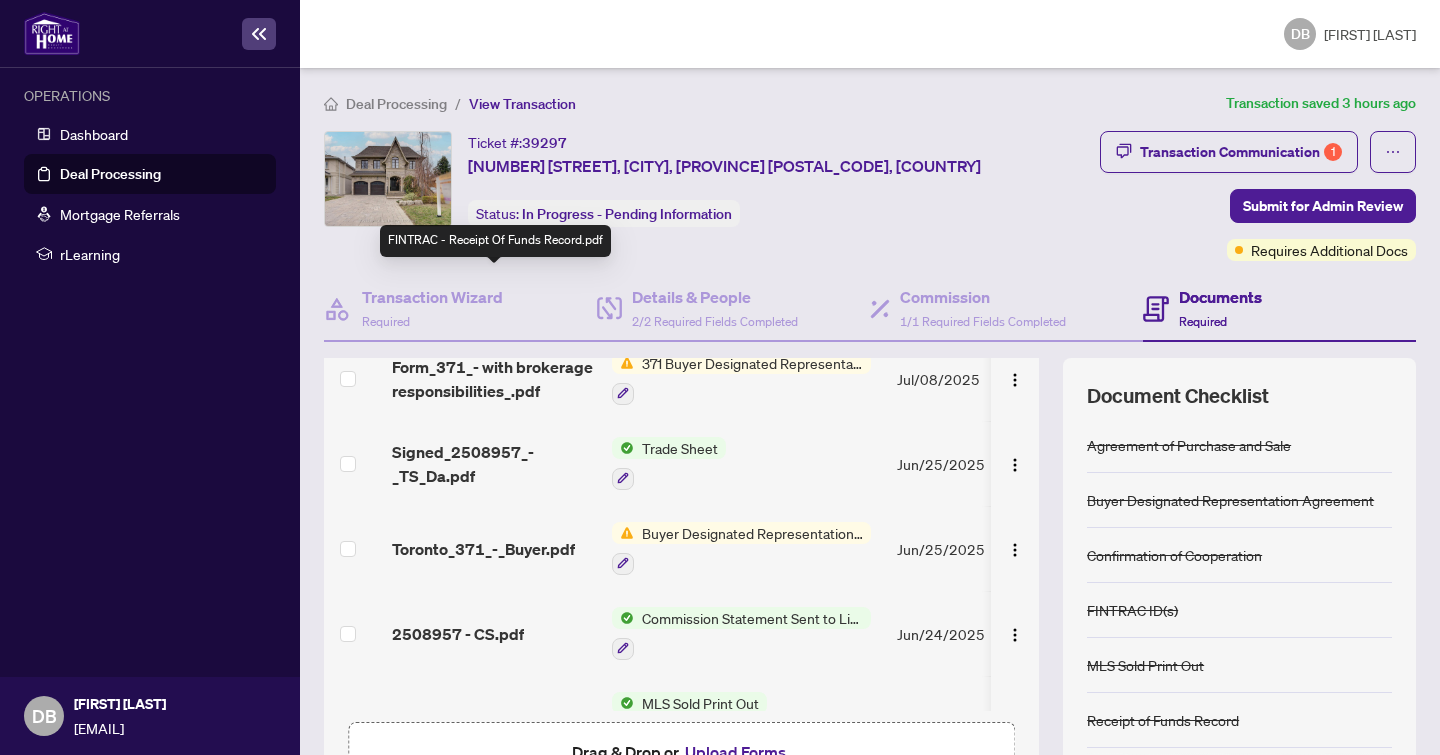 scroll, scrollTop: 180, scrollLeft: 0, axis: vertical 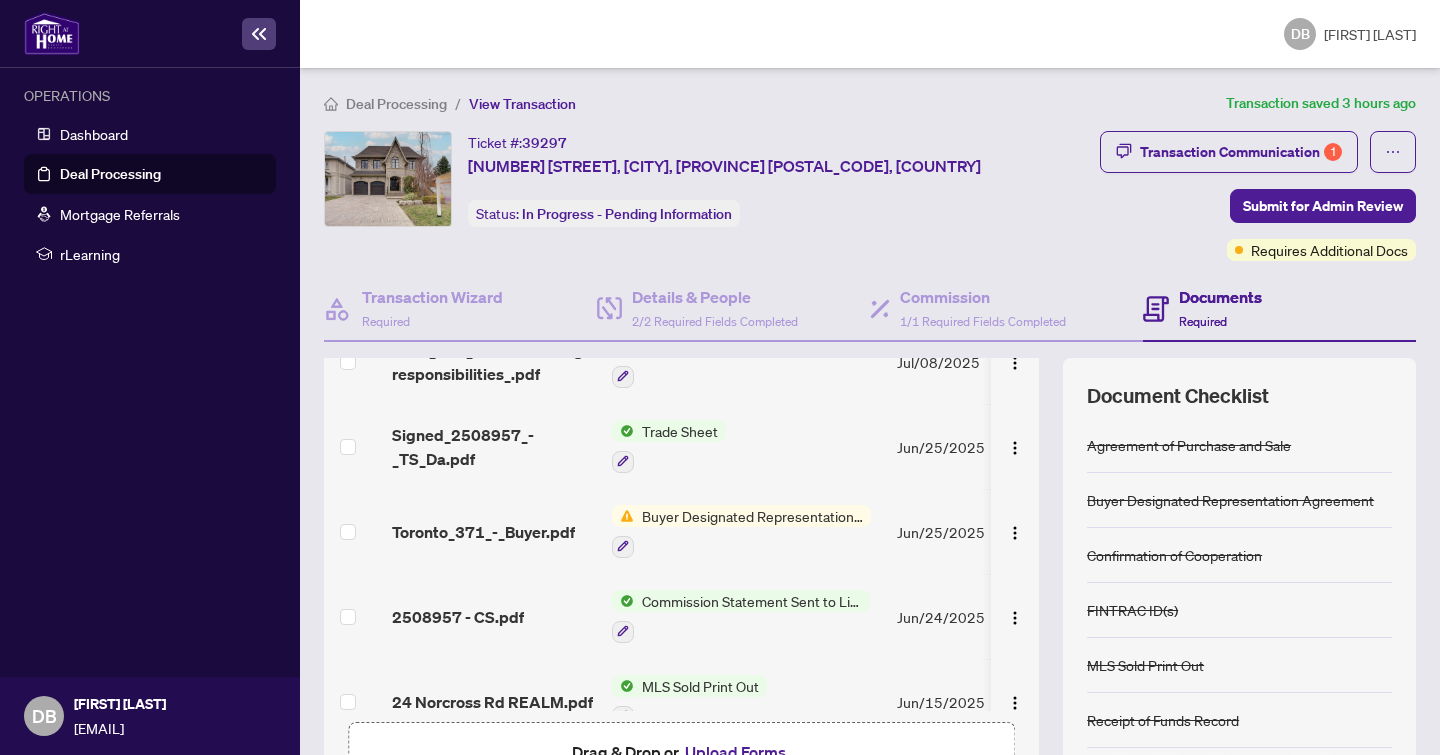 click on "Buyer Designated Representation Agreement" at bounding box center (752, 516) 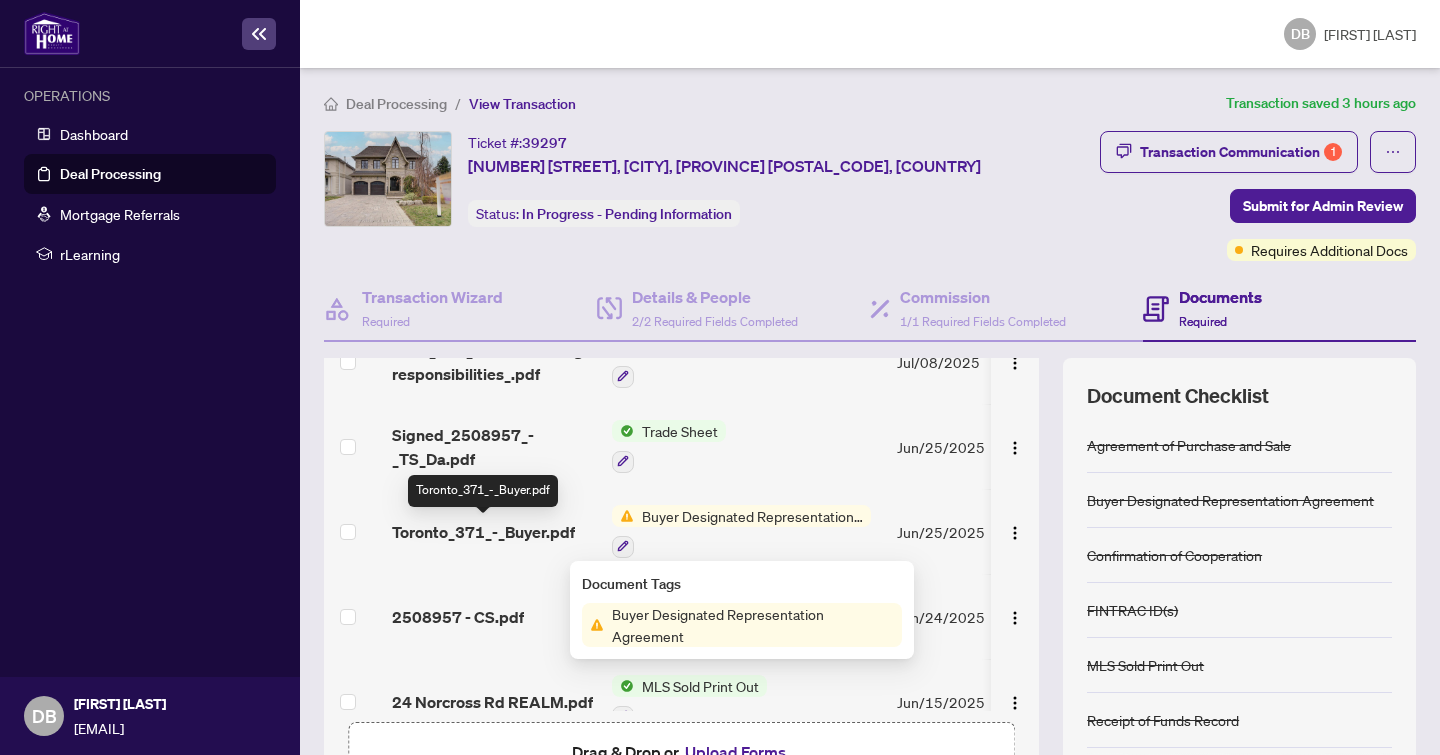 click on "Toronto_371_-_Buyer.pdf" at bounding box center (483, 532) 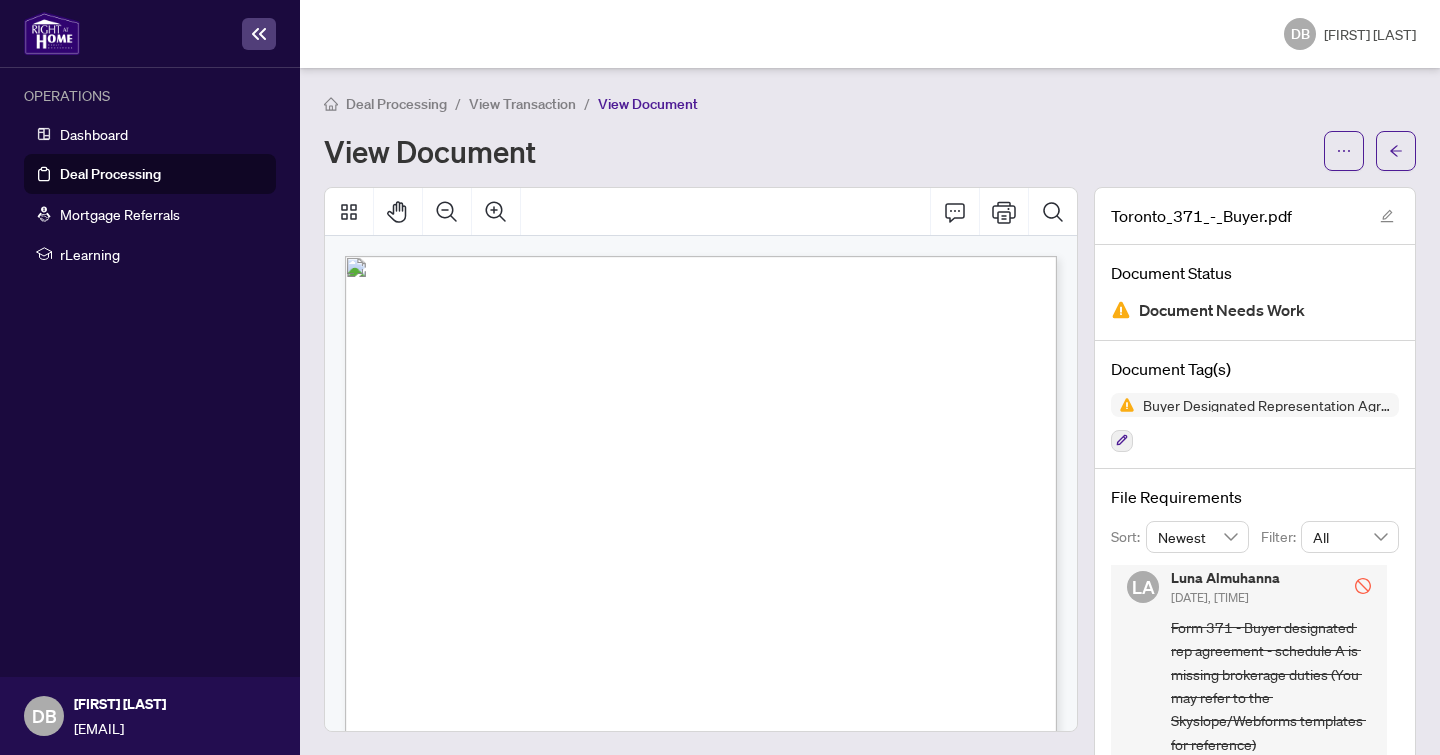 scroll, scrollTop: 9, scrollLeft: 0, axis: vertical 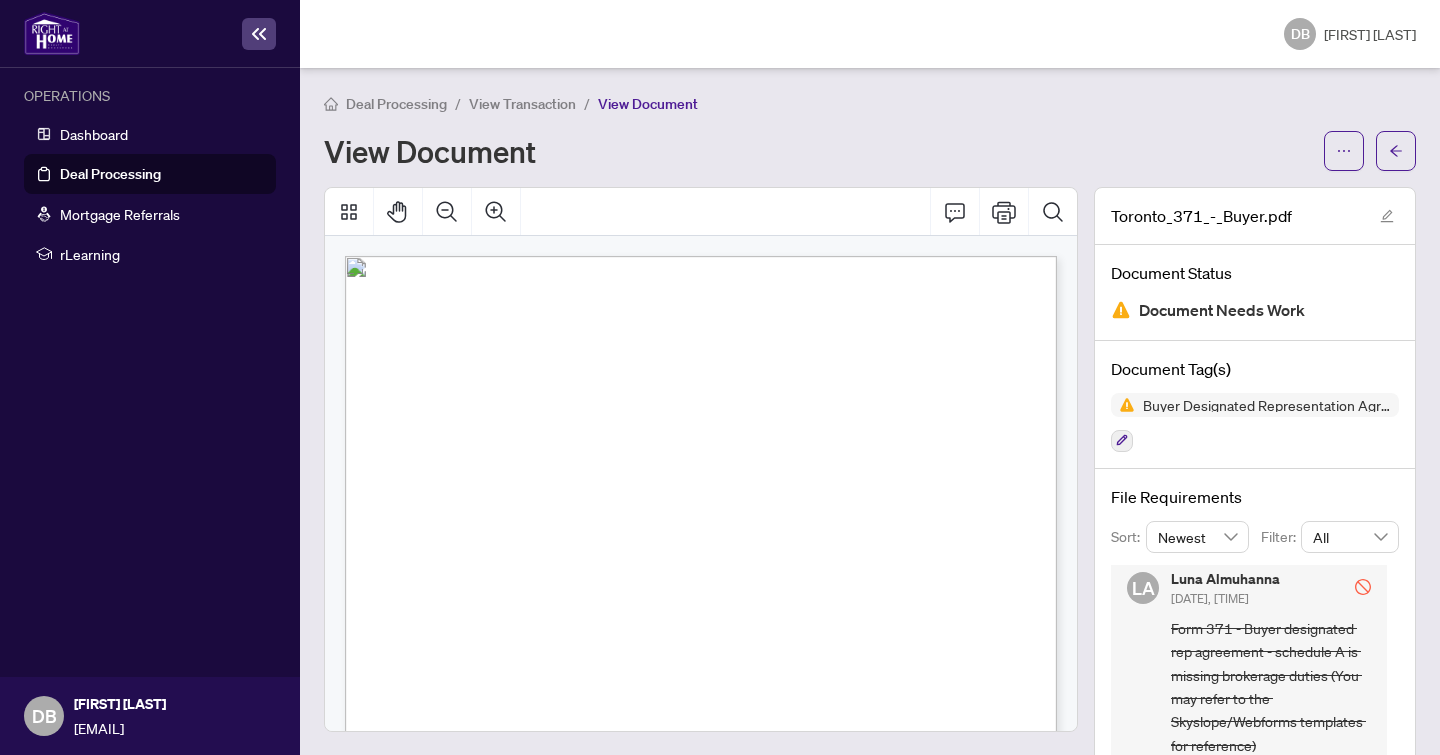 click on "View Transaction" at bounding box center [522, 104] 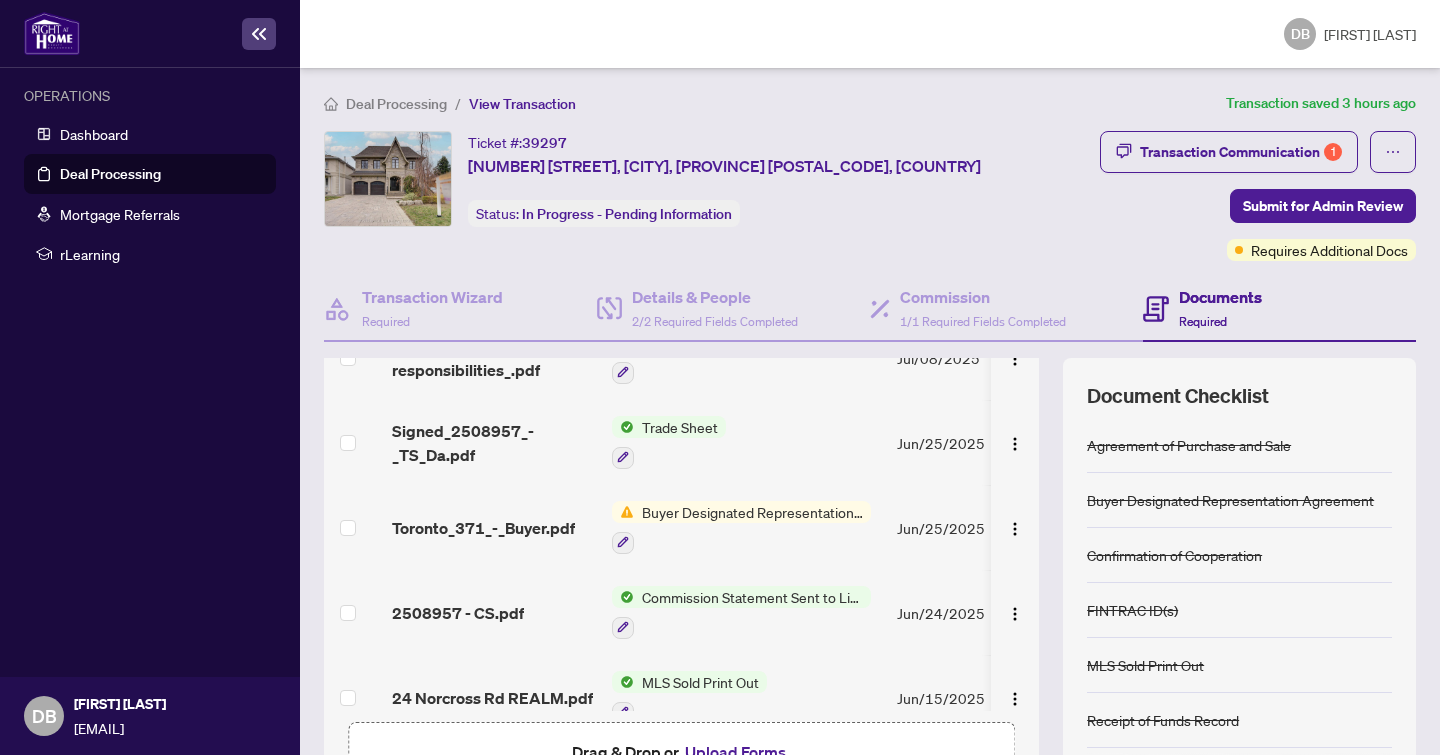 scroll, scrollTop: 186, scrollLeft: 0, axis: vertical 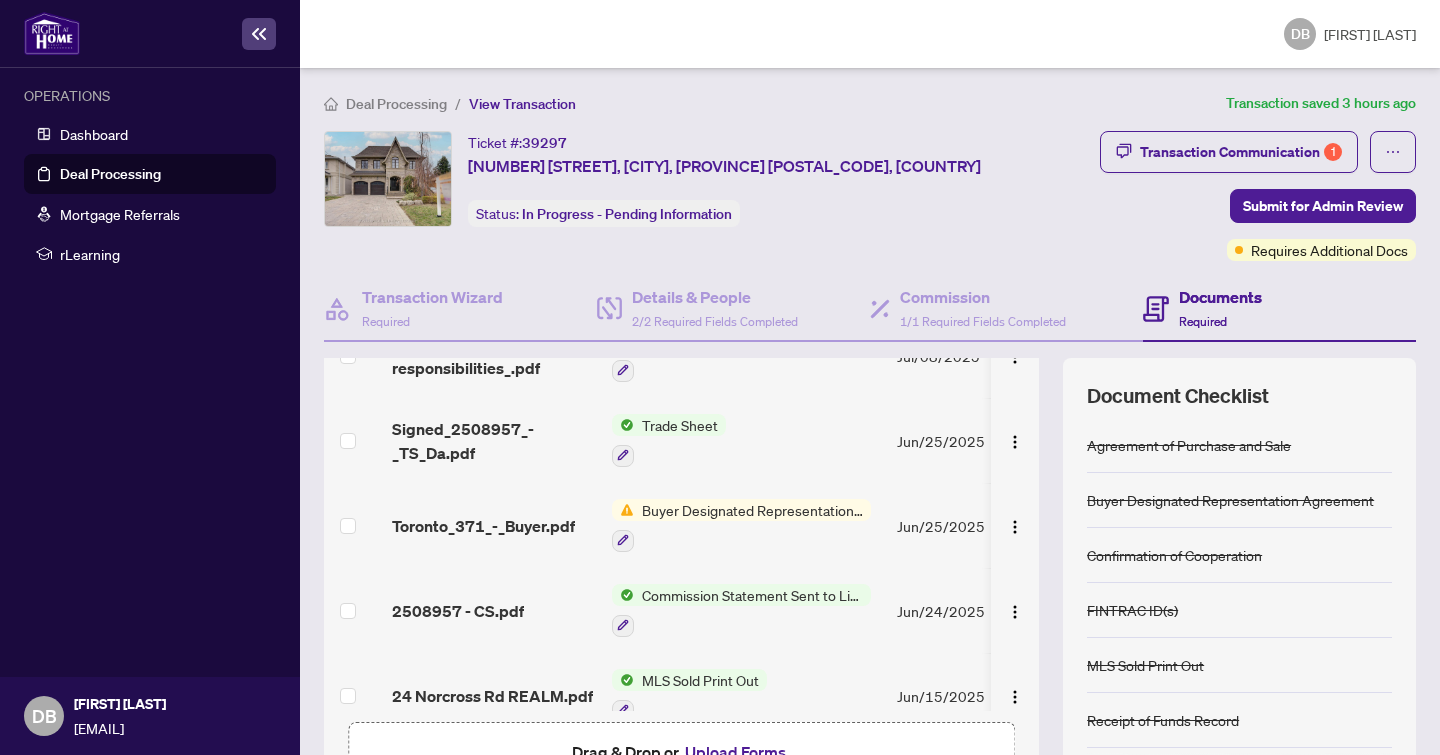 click on "Buyer Designated Representation Agreement" at bounding box center [752, 510] 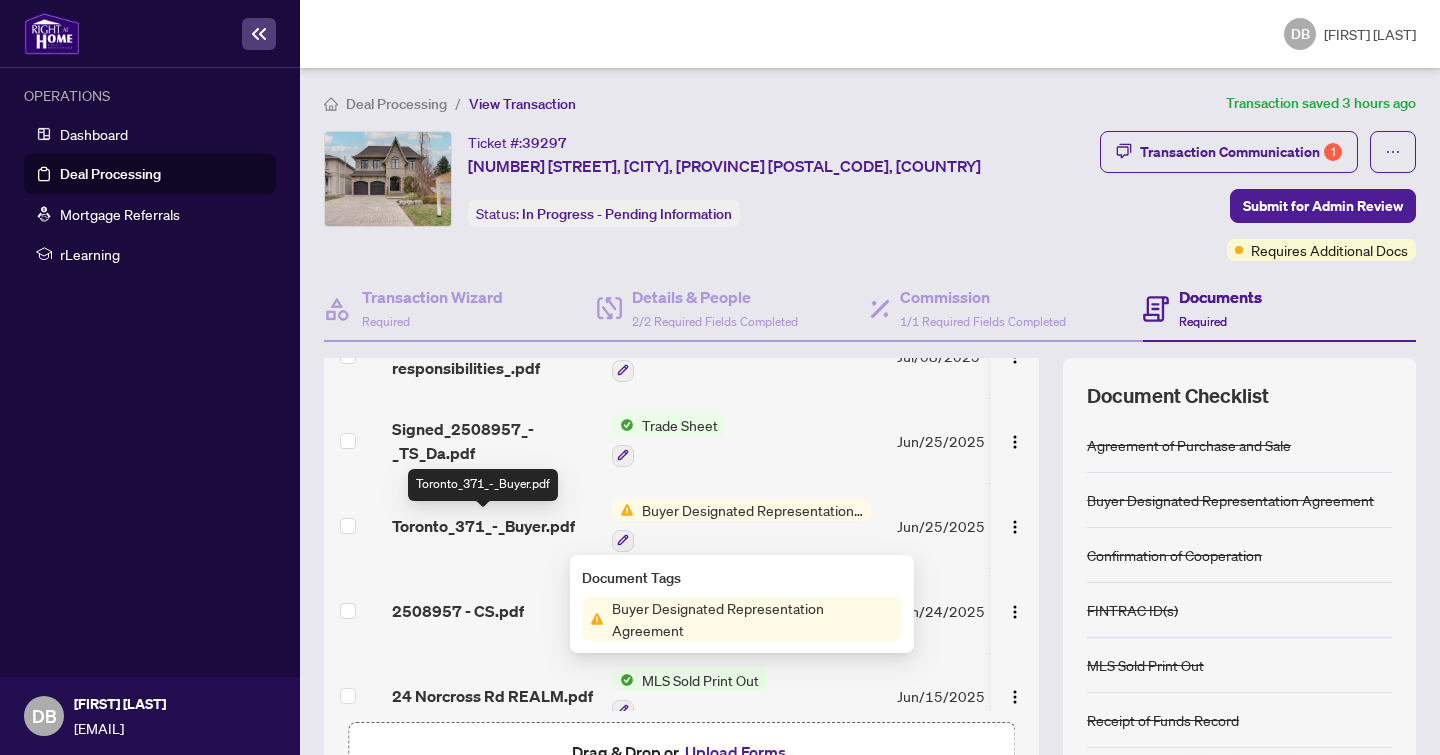 click on "Toronto_371_-_Buyer.pdf" at bounding box center (483, 526) 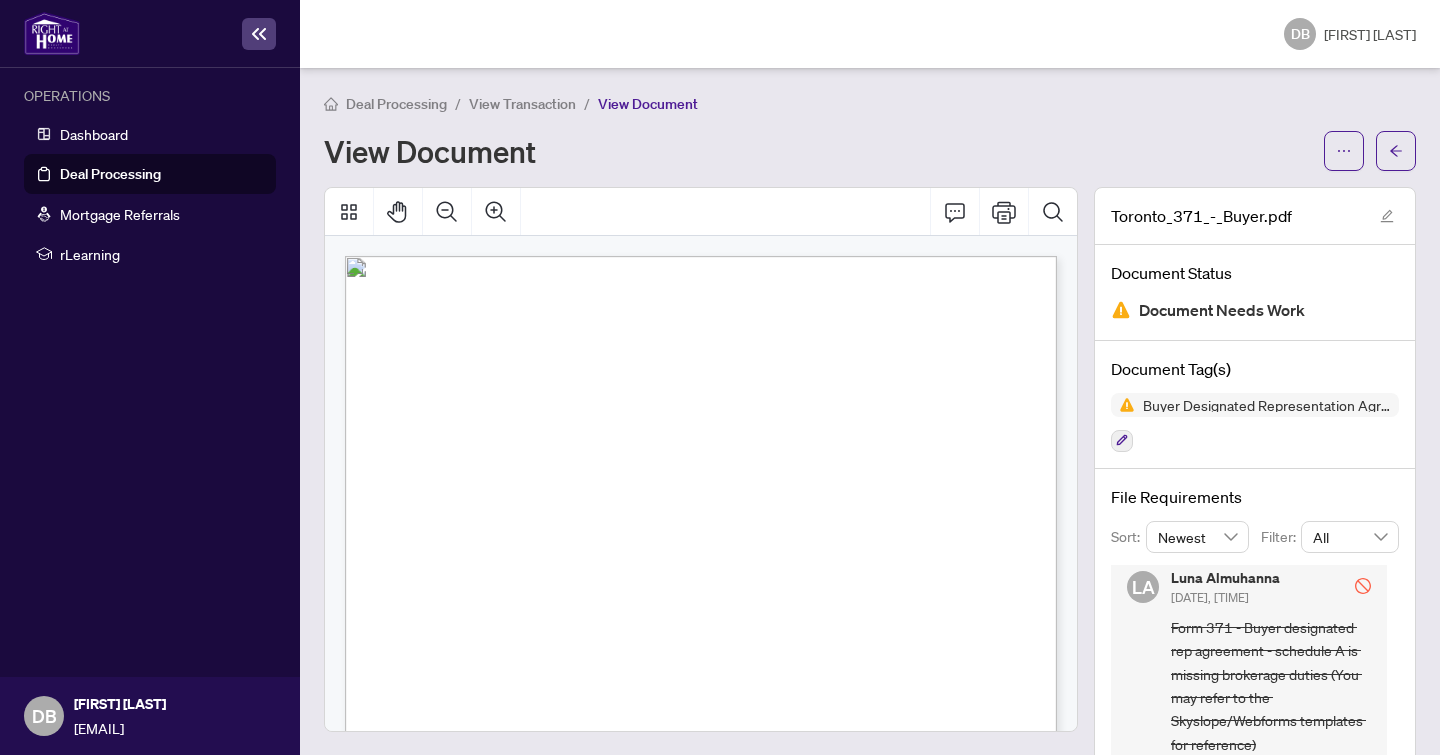 scroll, scrollTop: 9, scrollLeft: 0, axis: vertical 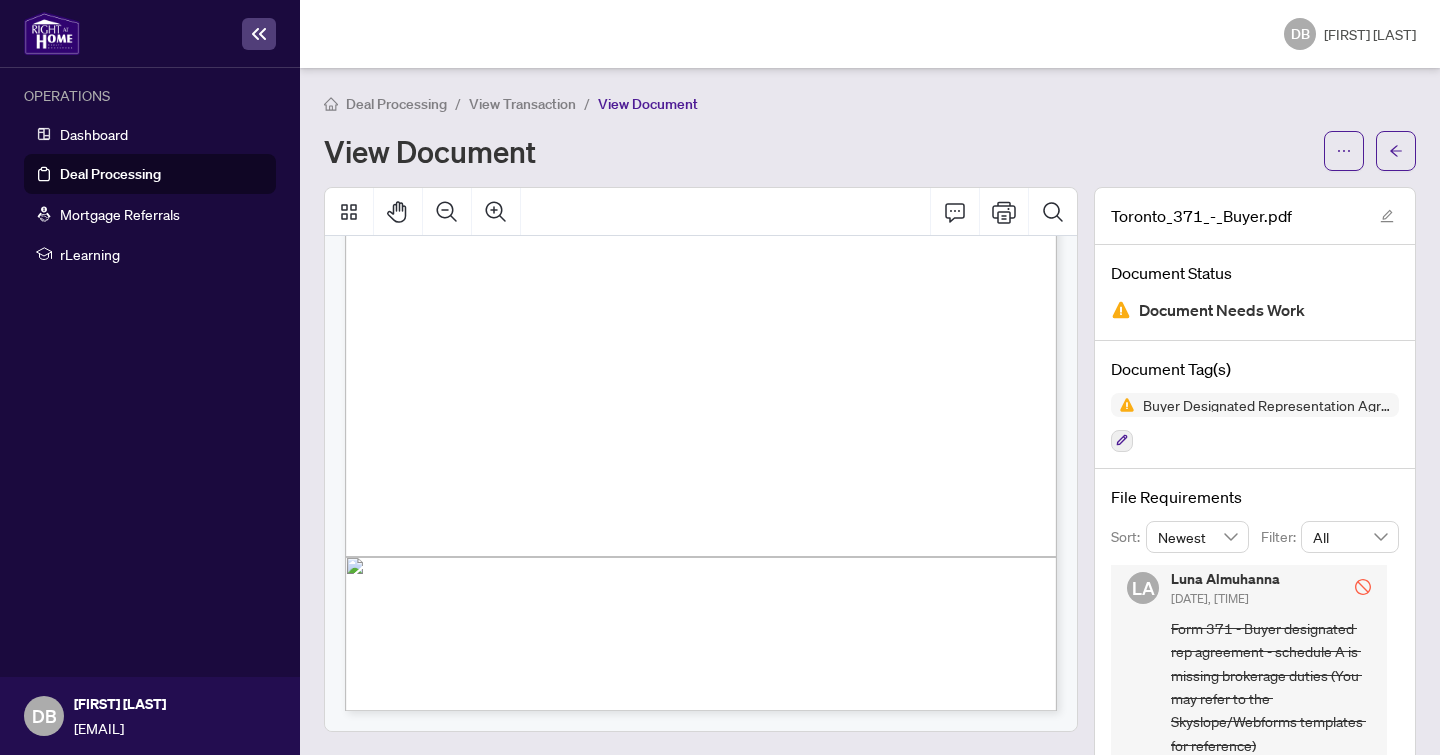 click on "View Transaction" at bounding box center [522, 104] 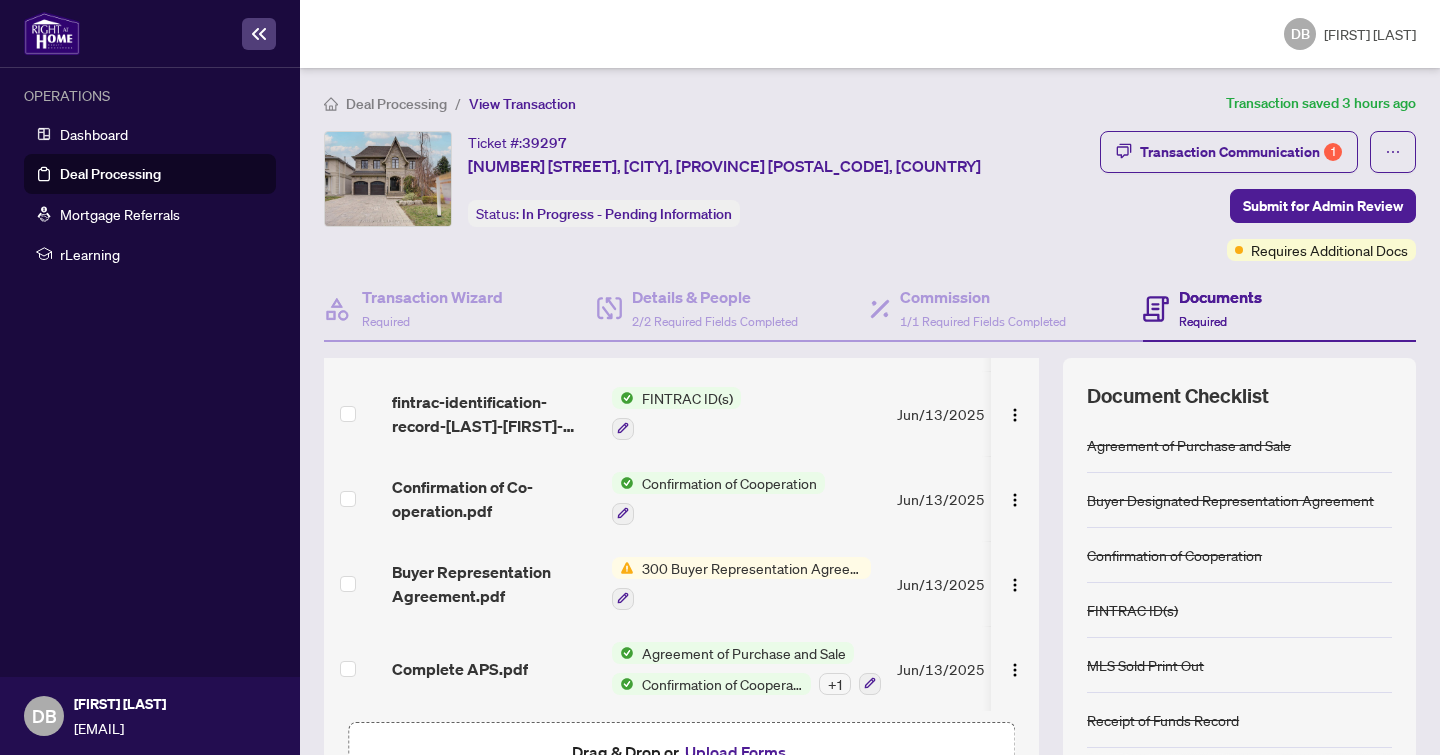 scroll, scrollTop: 984, scrollLeft: 0, axis: vertical 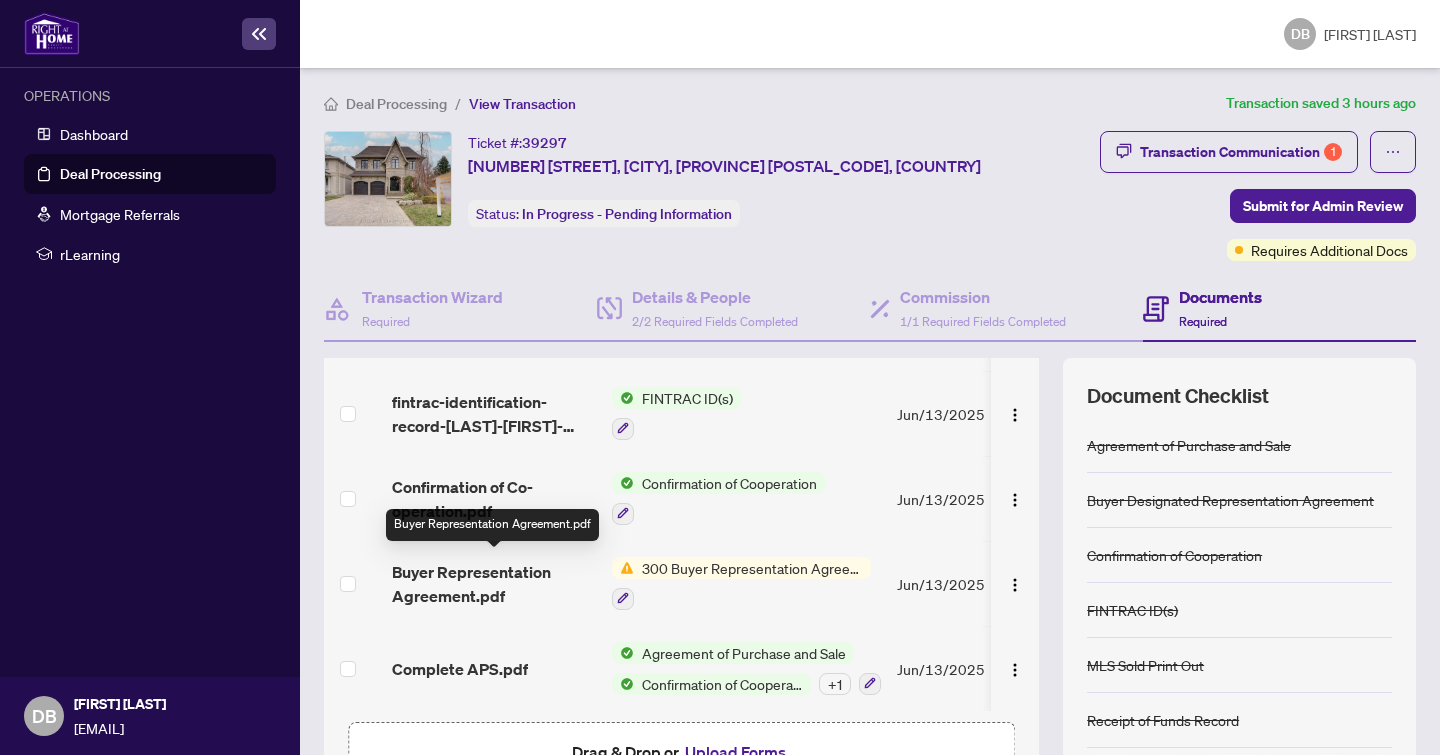click on "Buyer Representation Agreement.pdf" at bounding box center (494, 584) 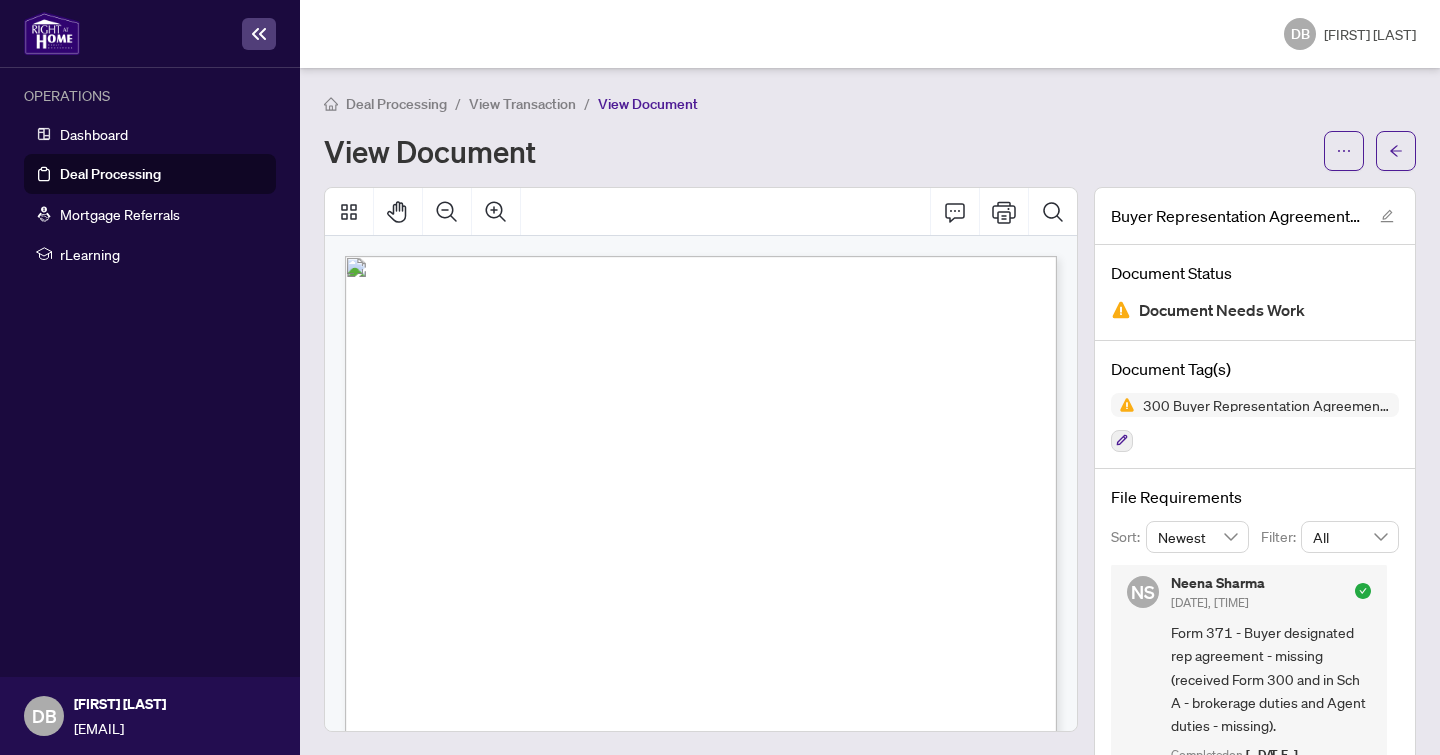 scroll, scrollTop: 4, scrollLeft: 0, axis: vertical 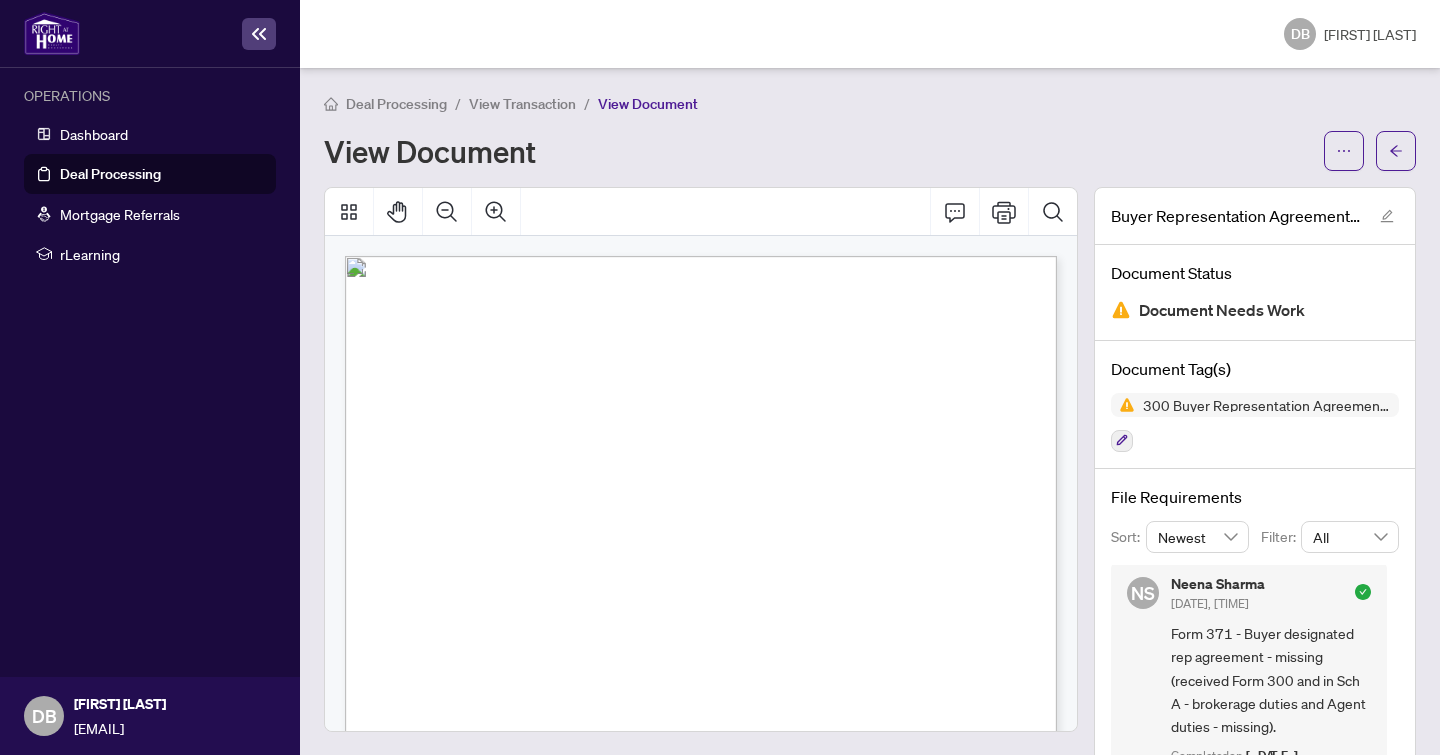 click on "View Transaction" at bounding box center (522, 104) 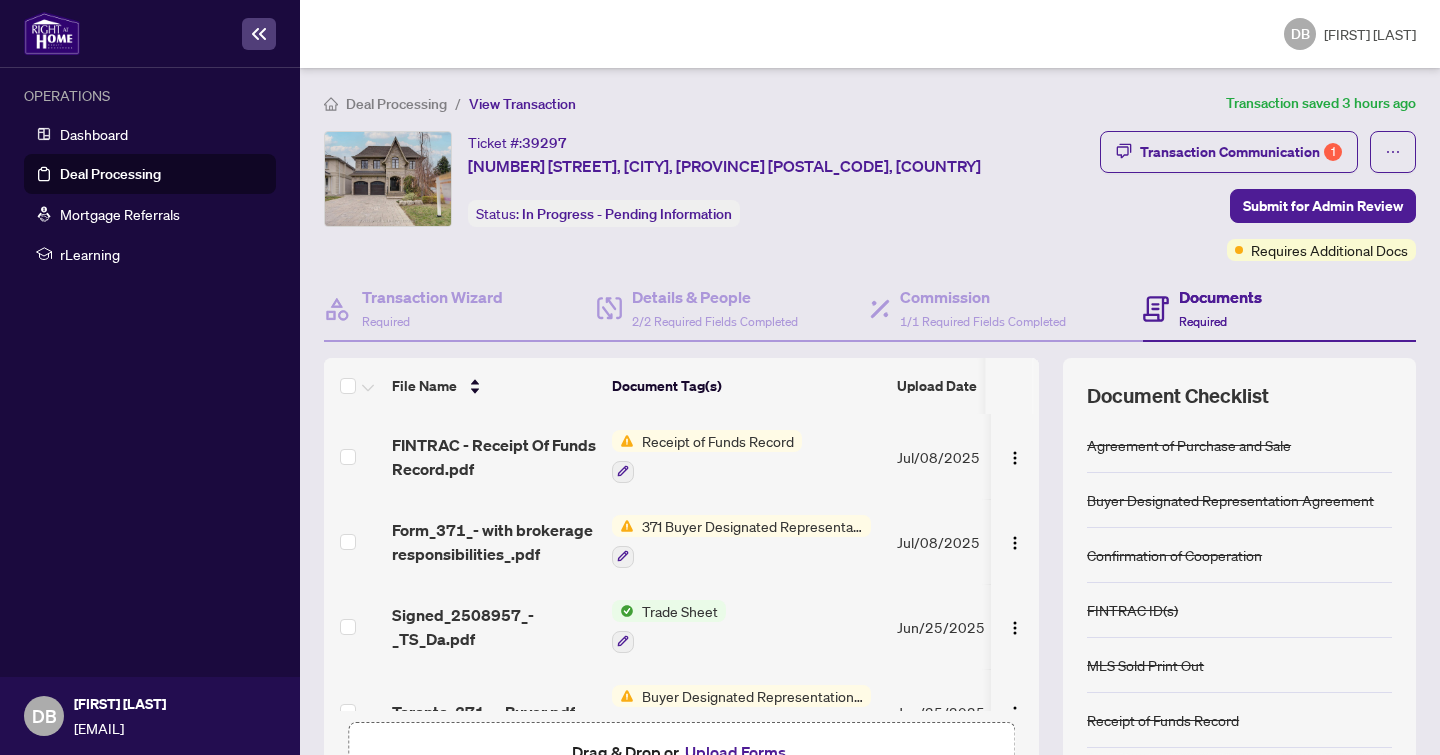 scroll, scrollTop: 0, scrollLeft: 0, axis: both 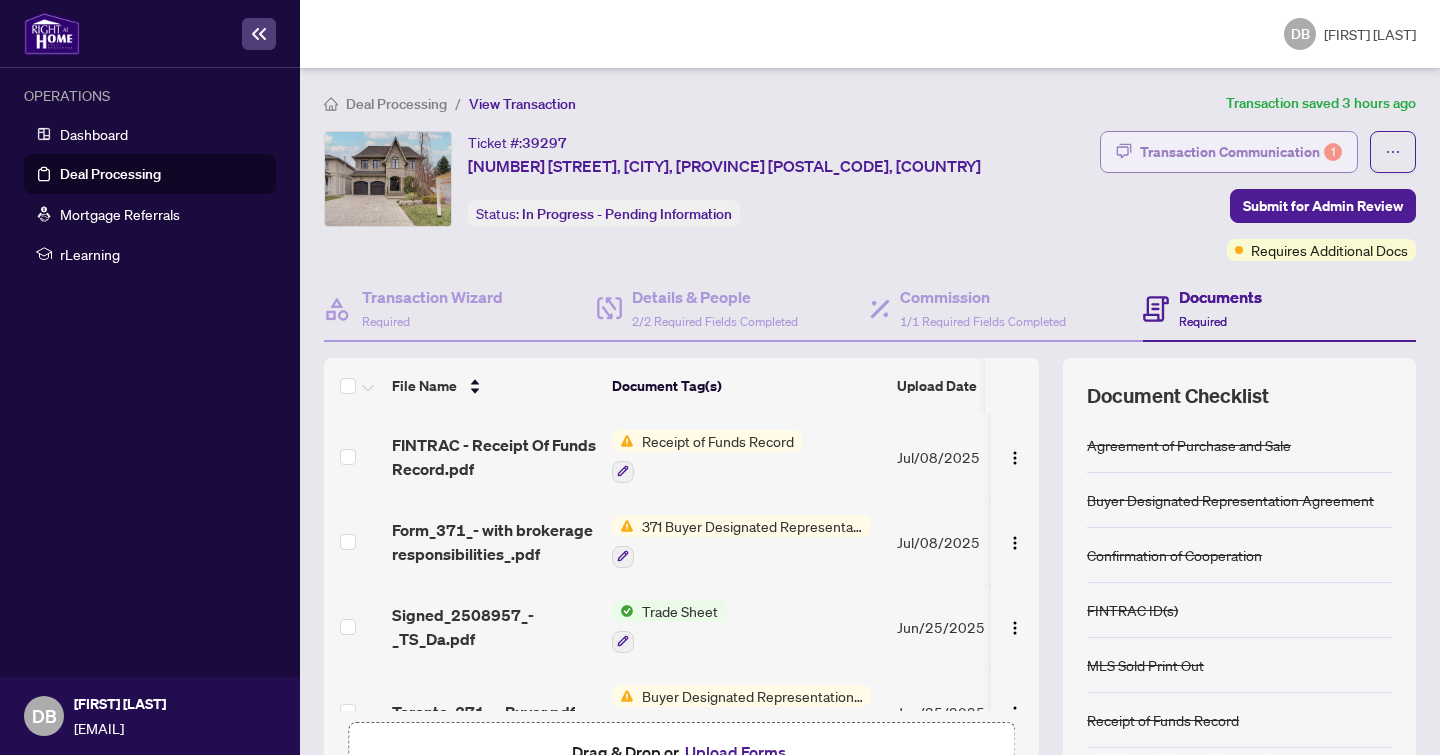 click on "Transaction Communication 1" at bounding box center (1241, 152) 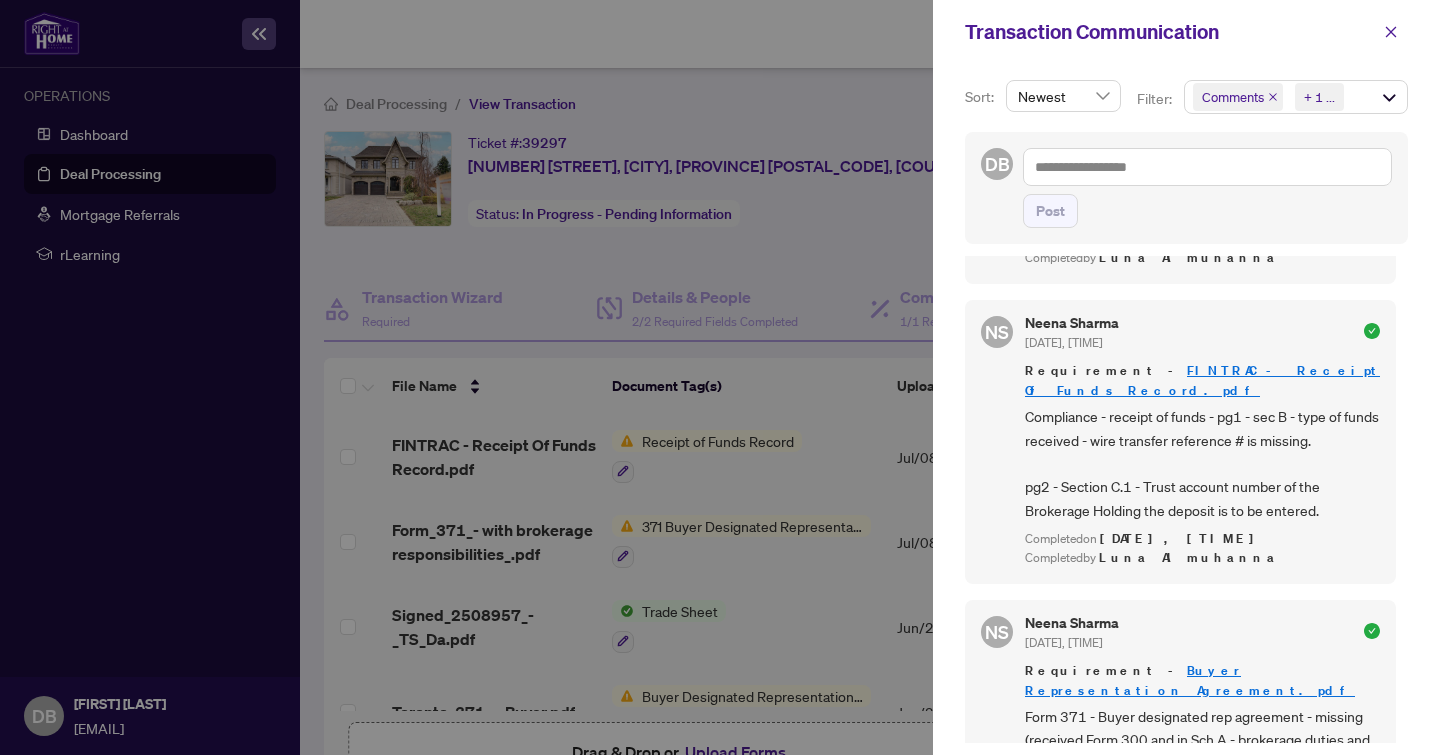 scroll, scrollTop: 1030, scrollLeft: 0, axis: vertical 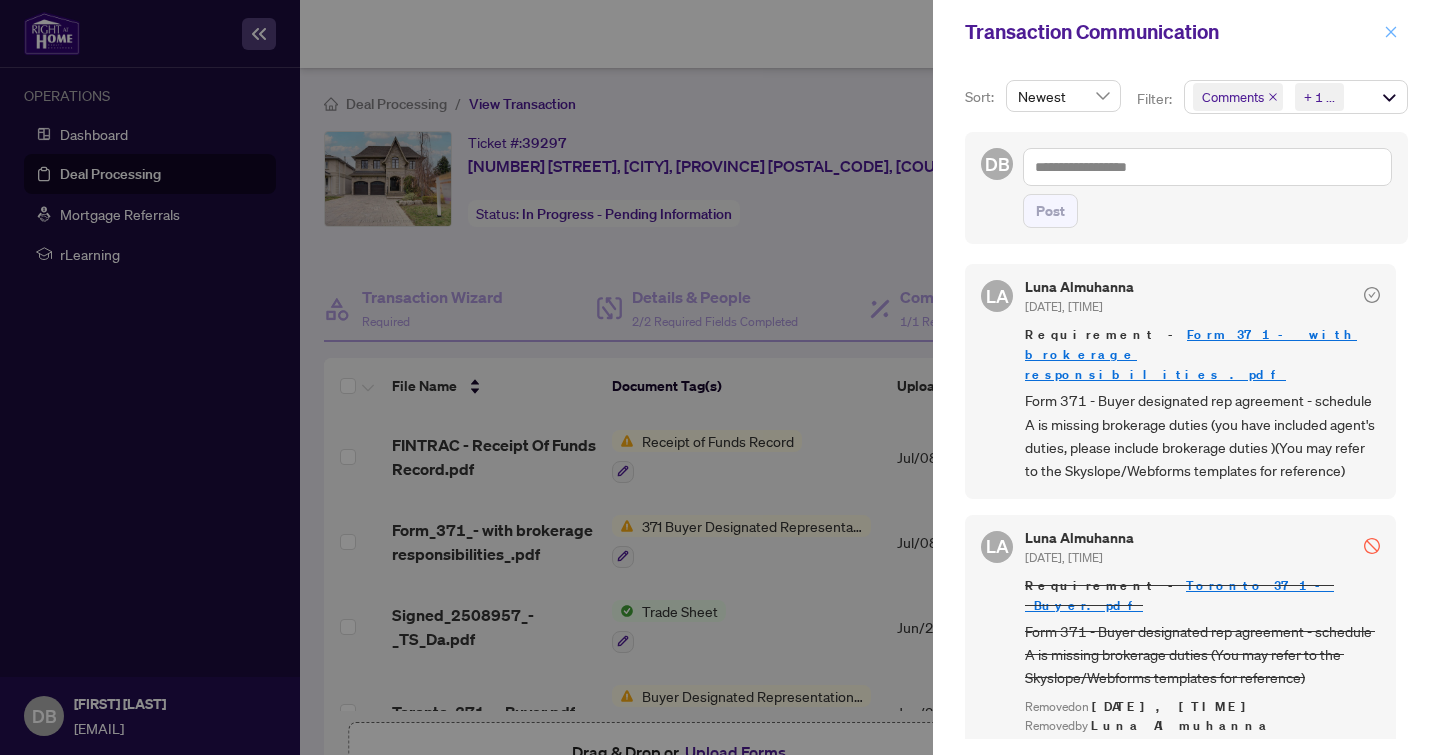 click 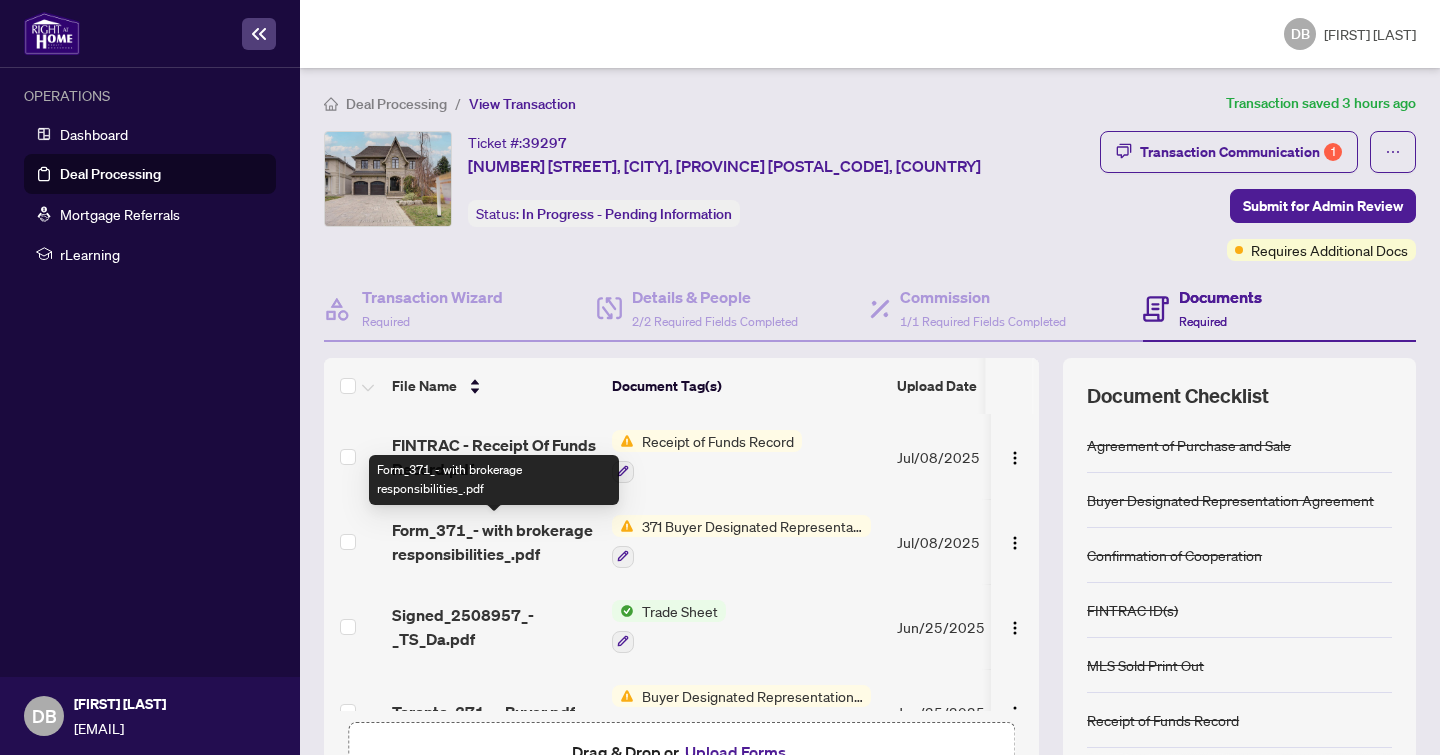 click on "Form_371_- with brokerage responsibilities_.pdf" at bounding box center [494, 542] 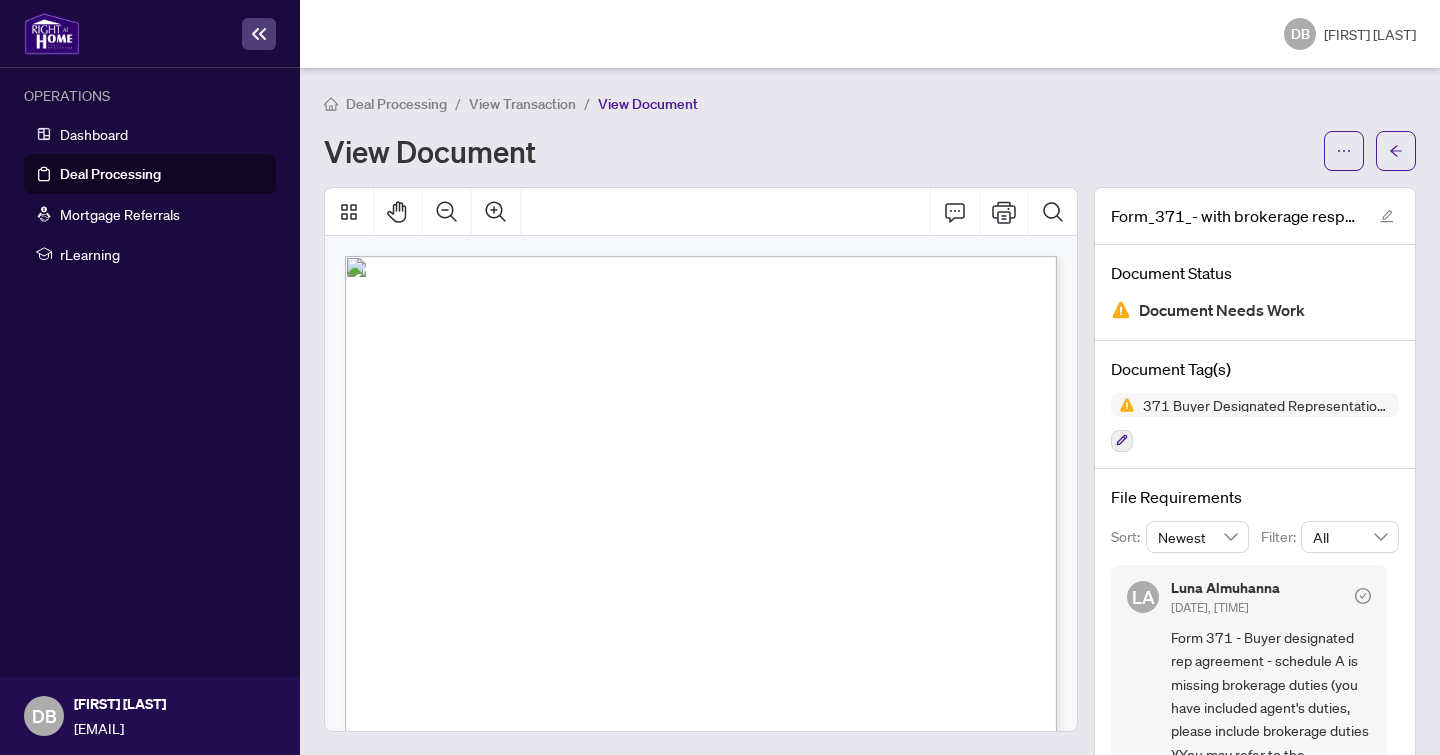 scroll, scrollTop: 0, scrollLeft: 0, axis: both 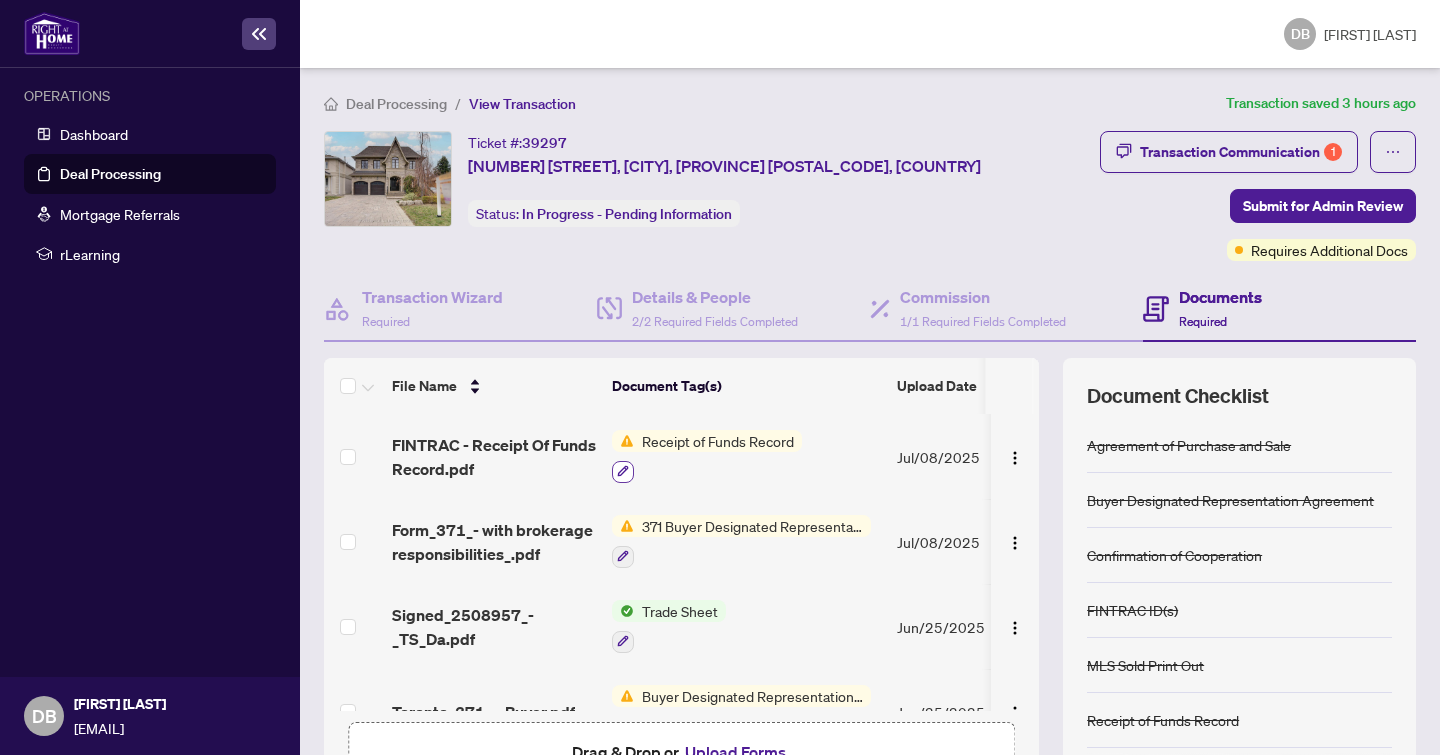 click 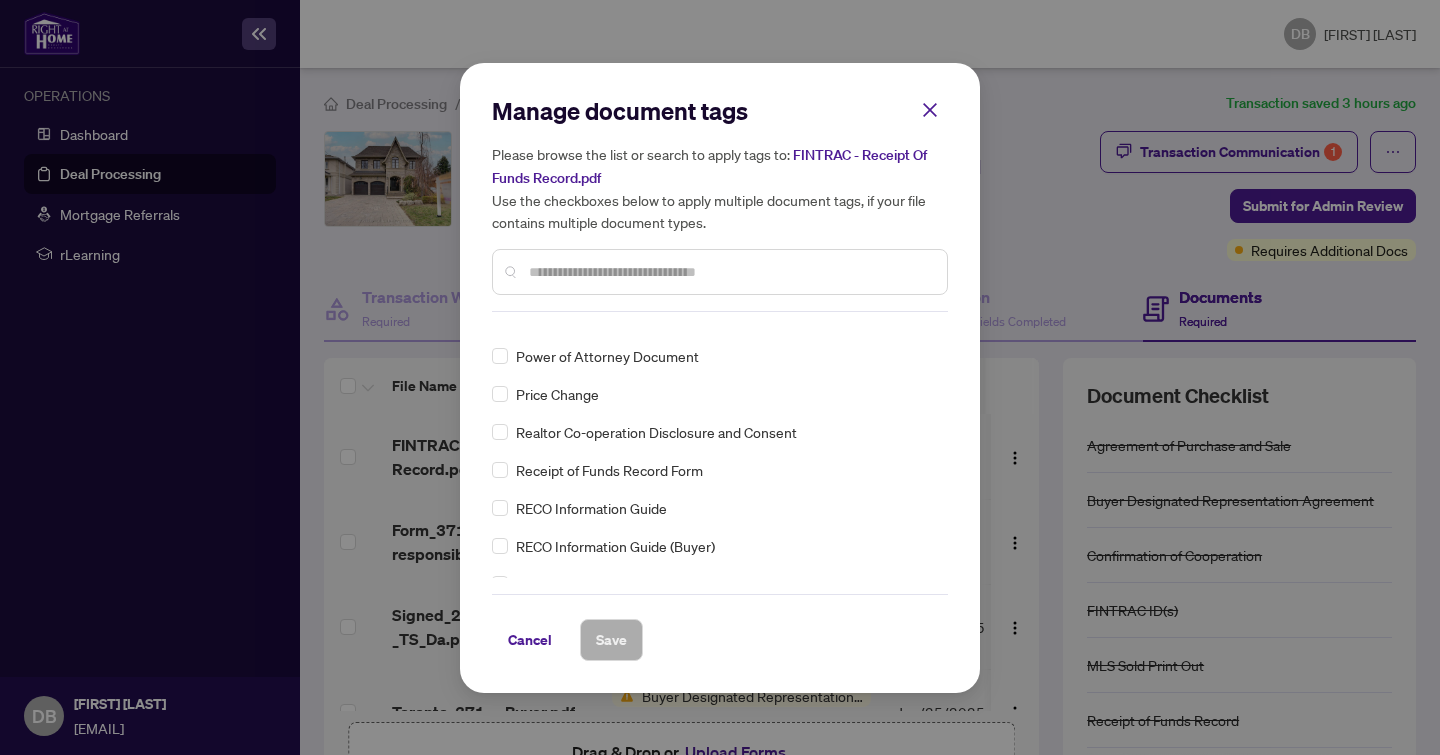 scroll, scrollTop: 3401, scrollLeft: 0, axis: vertical 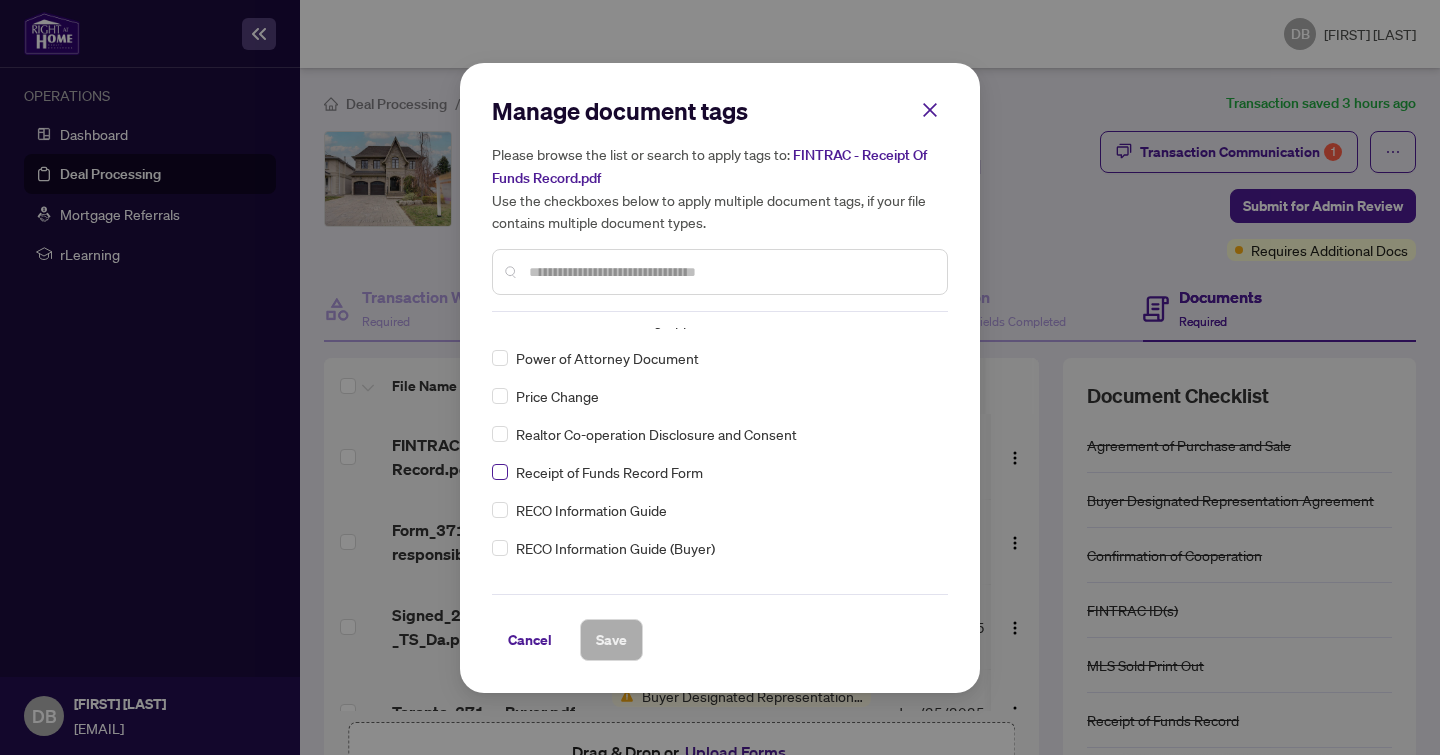 click at bounding box center [500, 472] 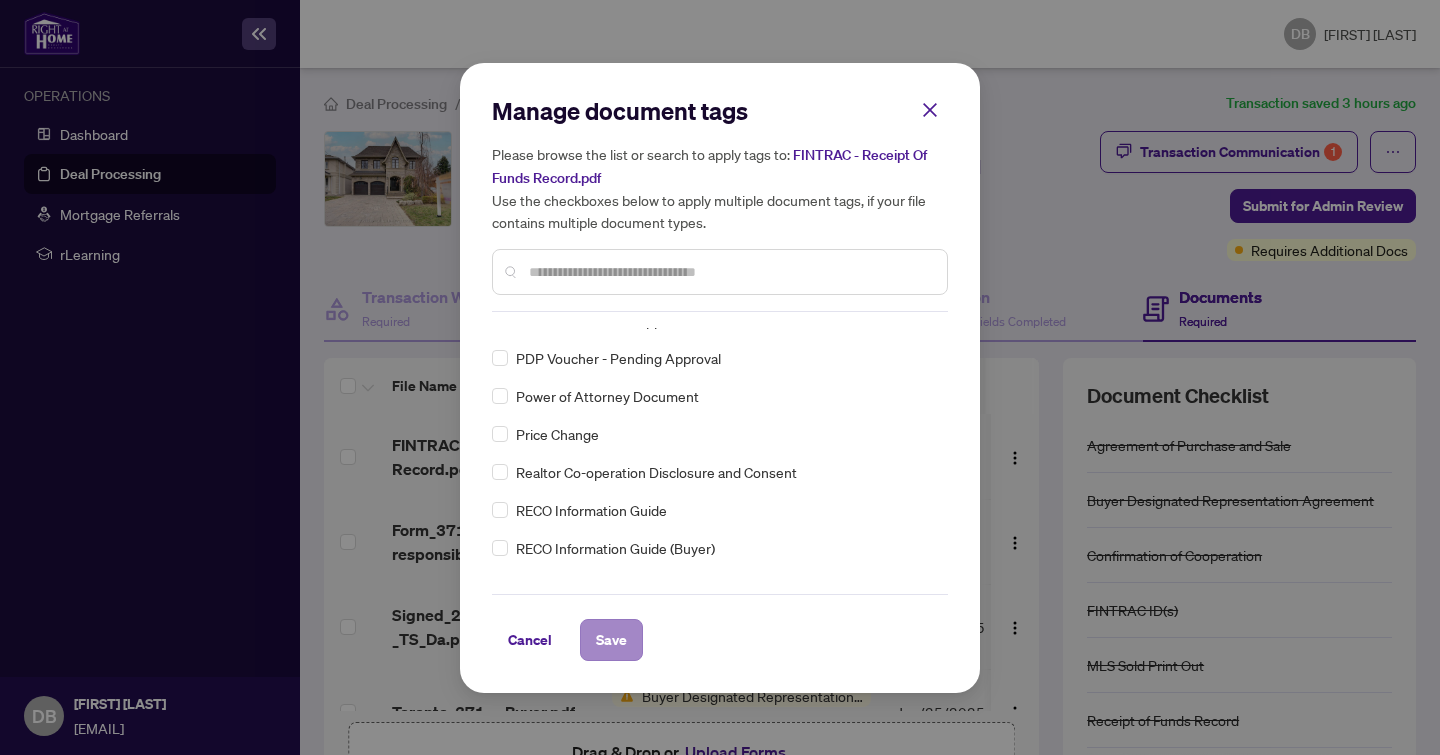 click on "Save" at bounding box center (611, 640) 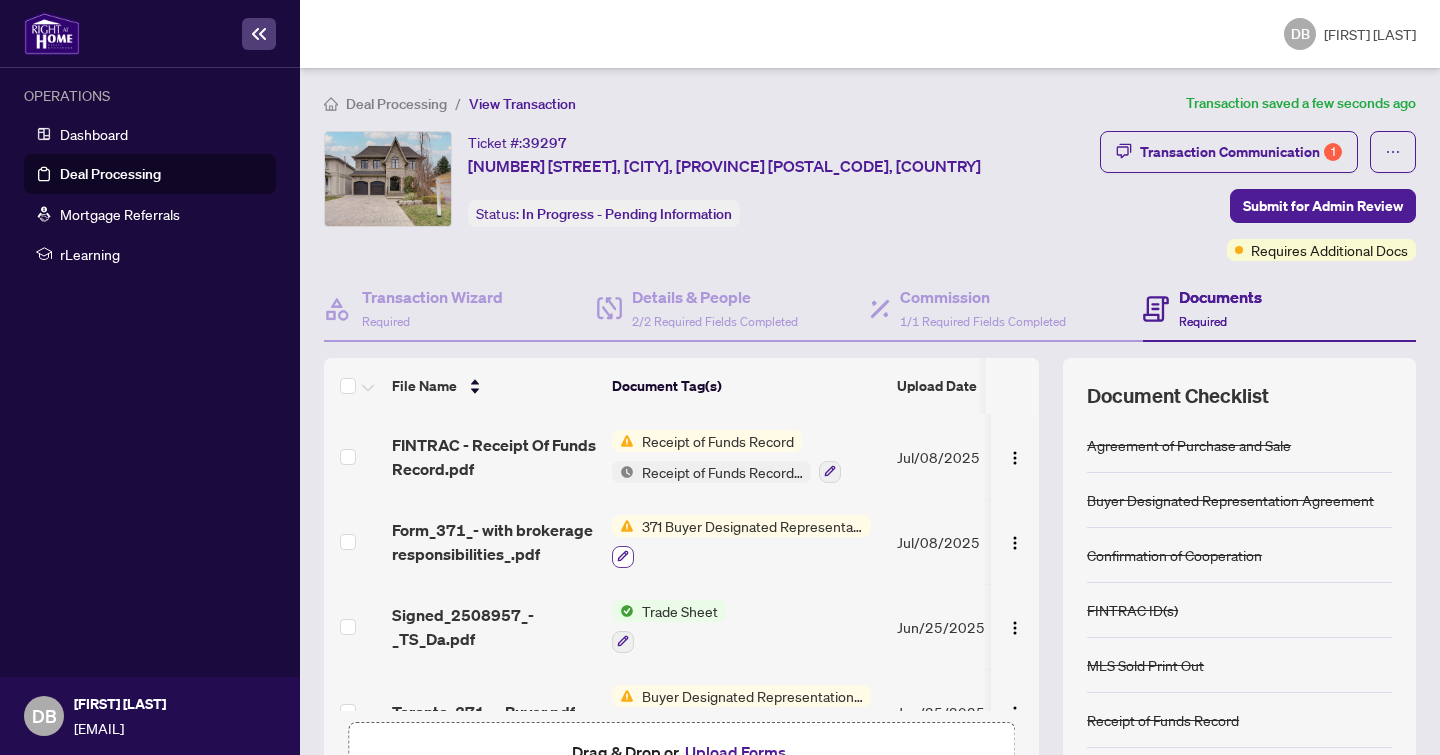 click 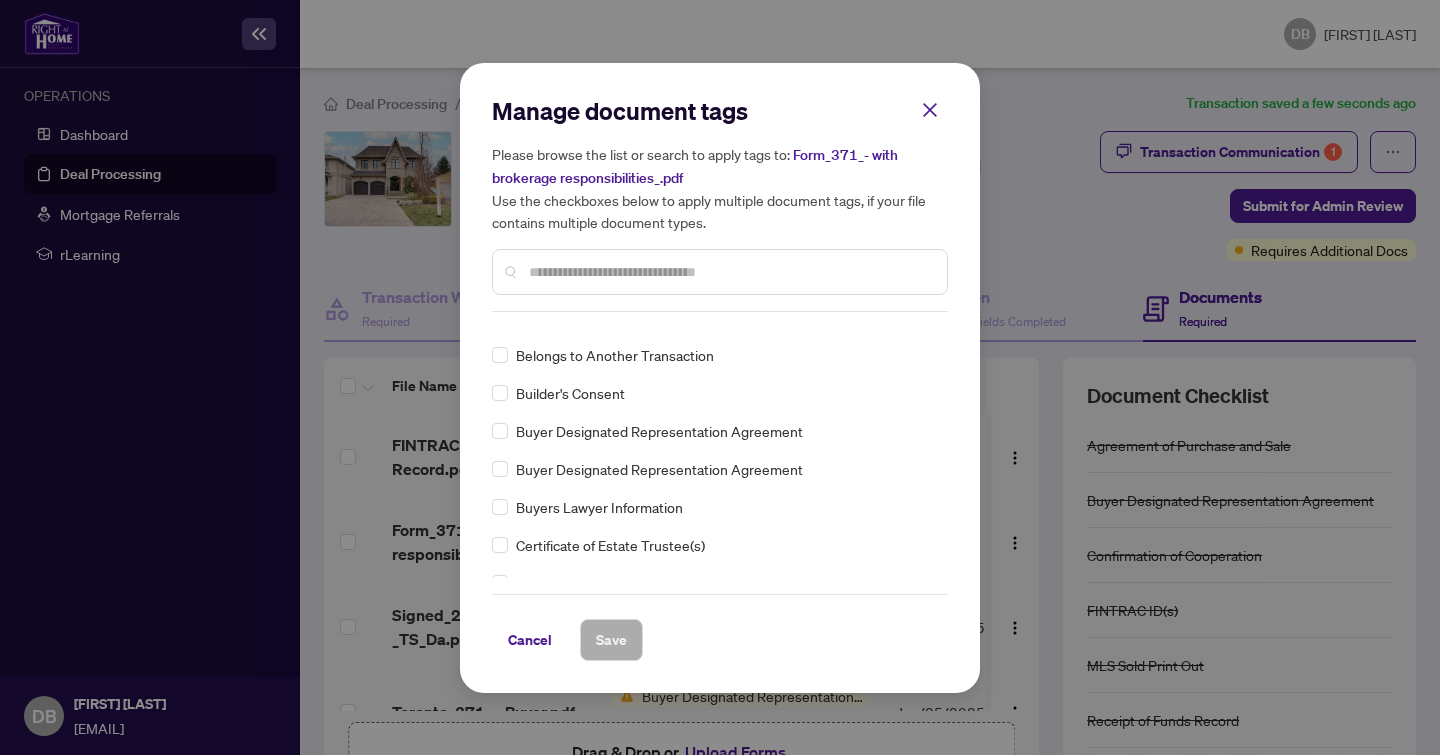 scroll, scrollTop: 387, scrollLeft: 0, axis: vertical 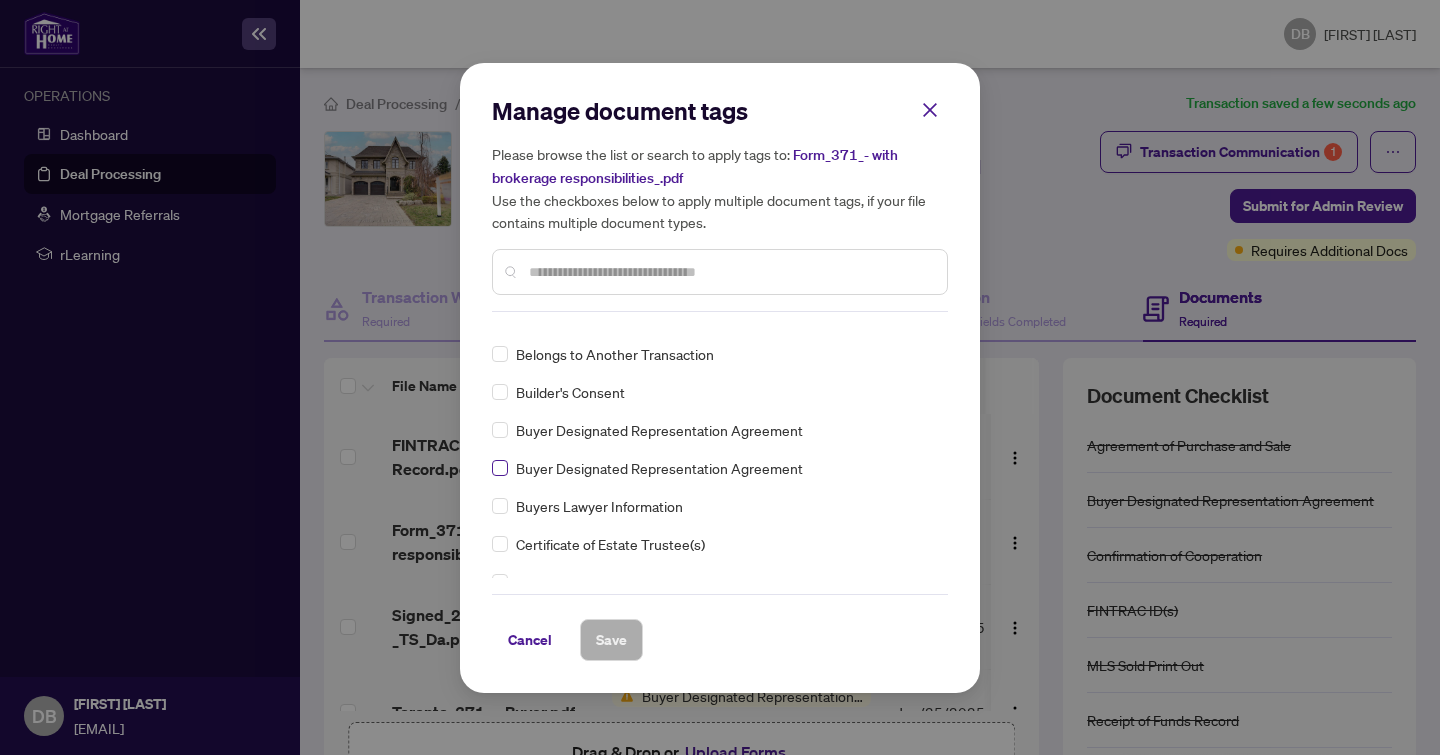 click at bounding box center [500, 468] 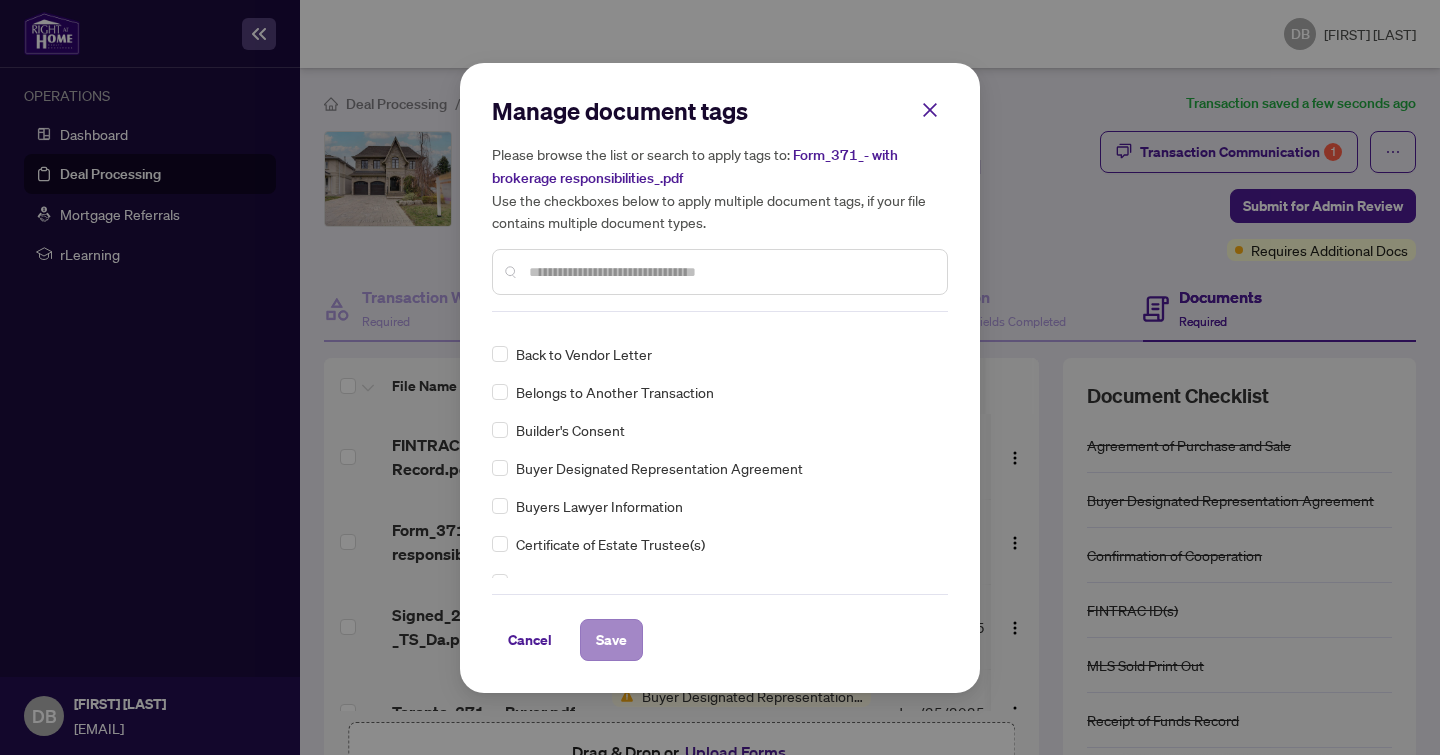 click on "Save" at bounding box center (611, 640) 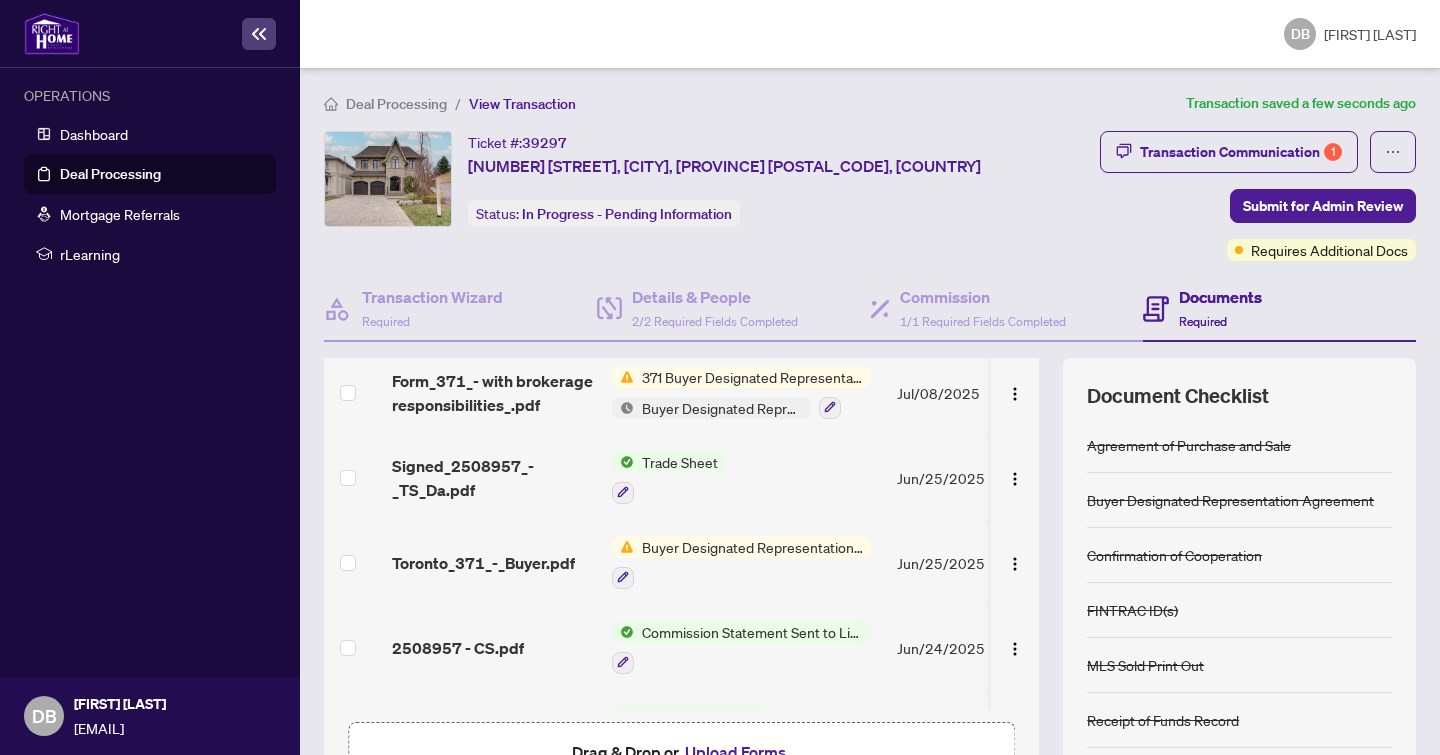 scroll, scrollTop: 125, scrollLeft: 0, axis: vertical 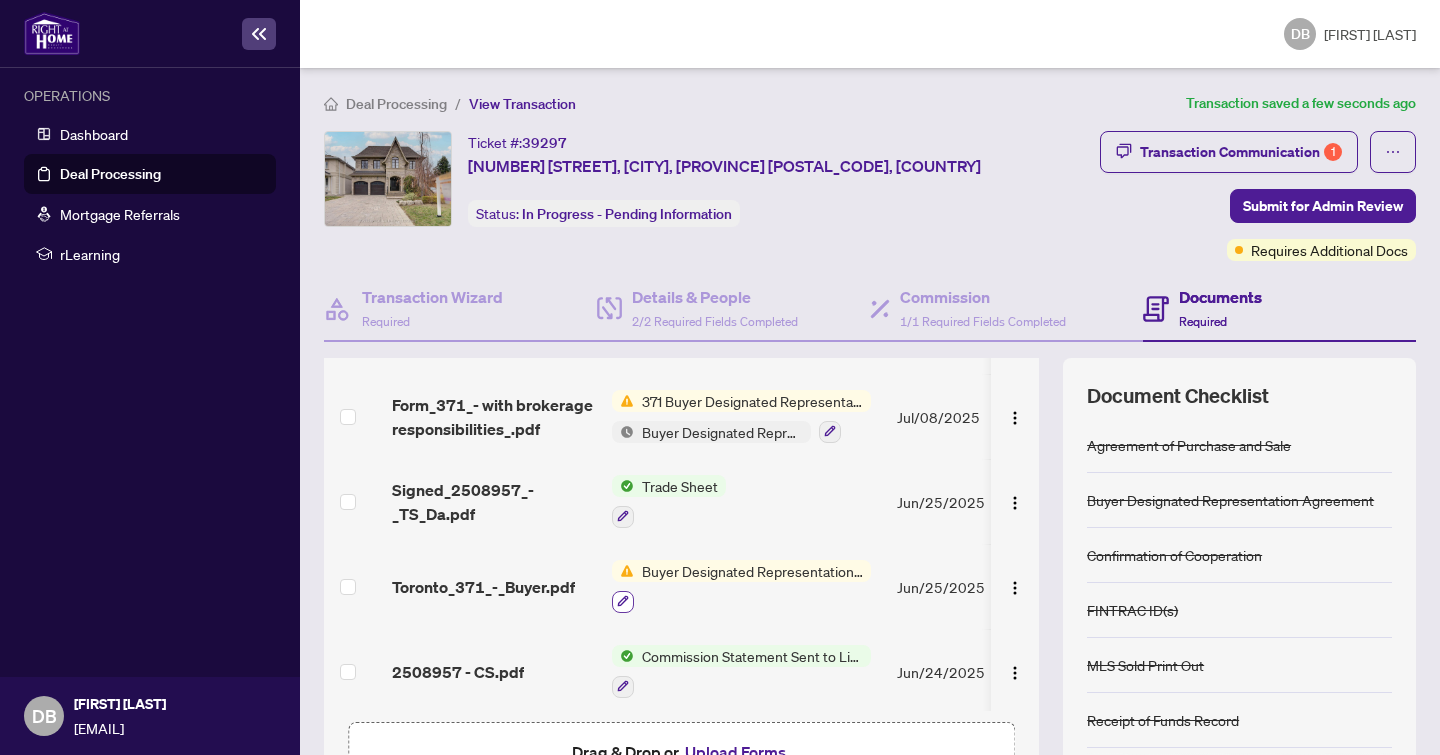 click 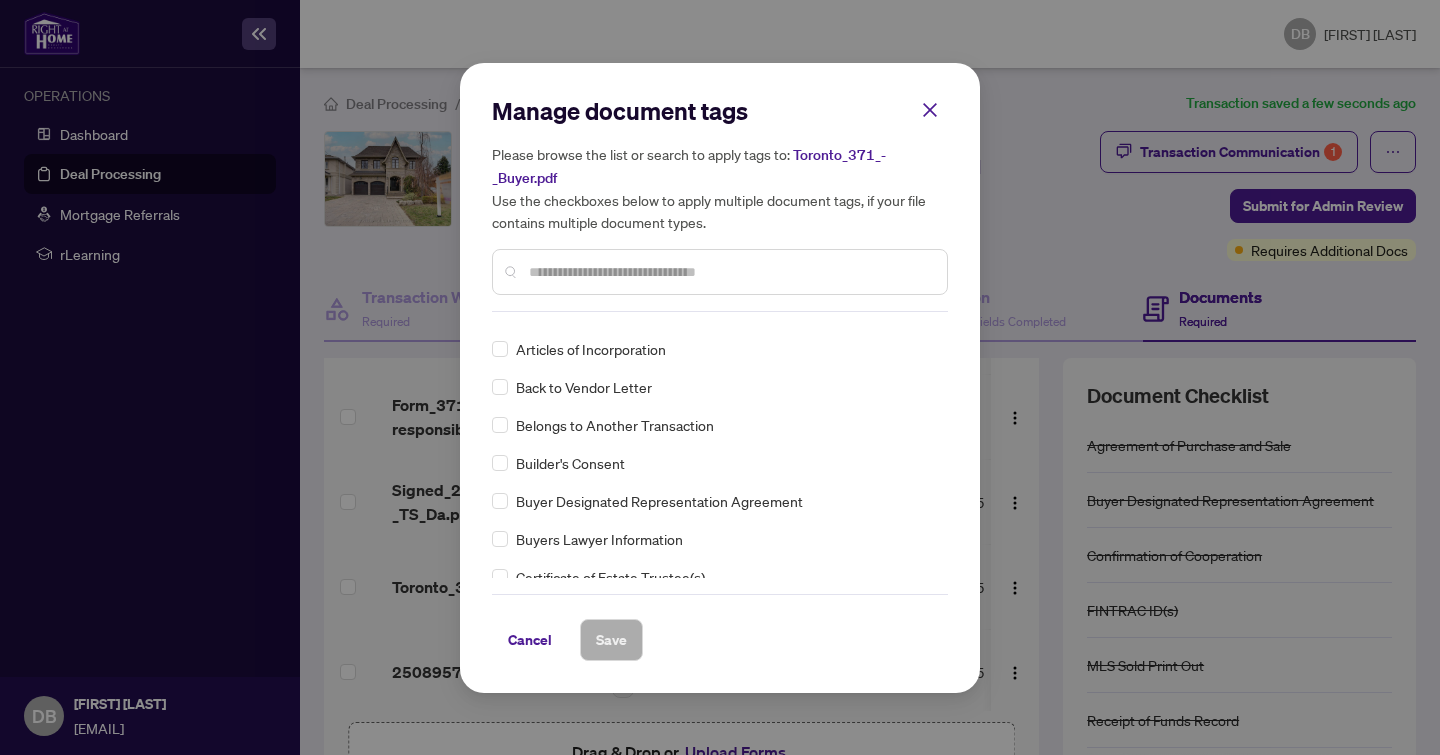 scroll, scrollTop: 289, scrollLeft: 0, axis: vertical 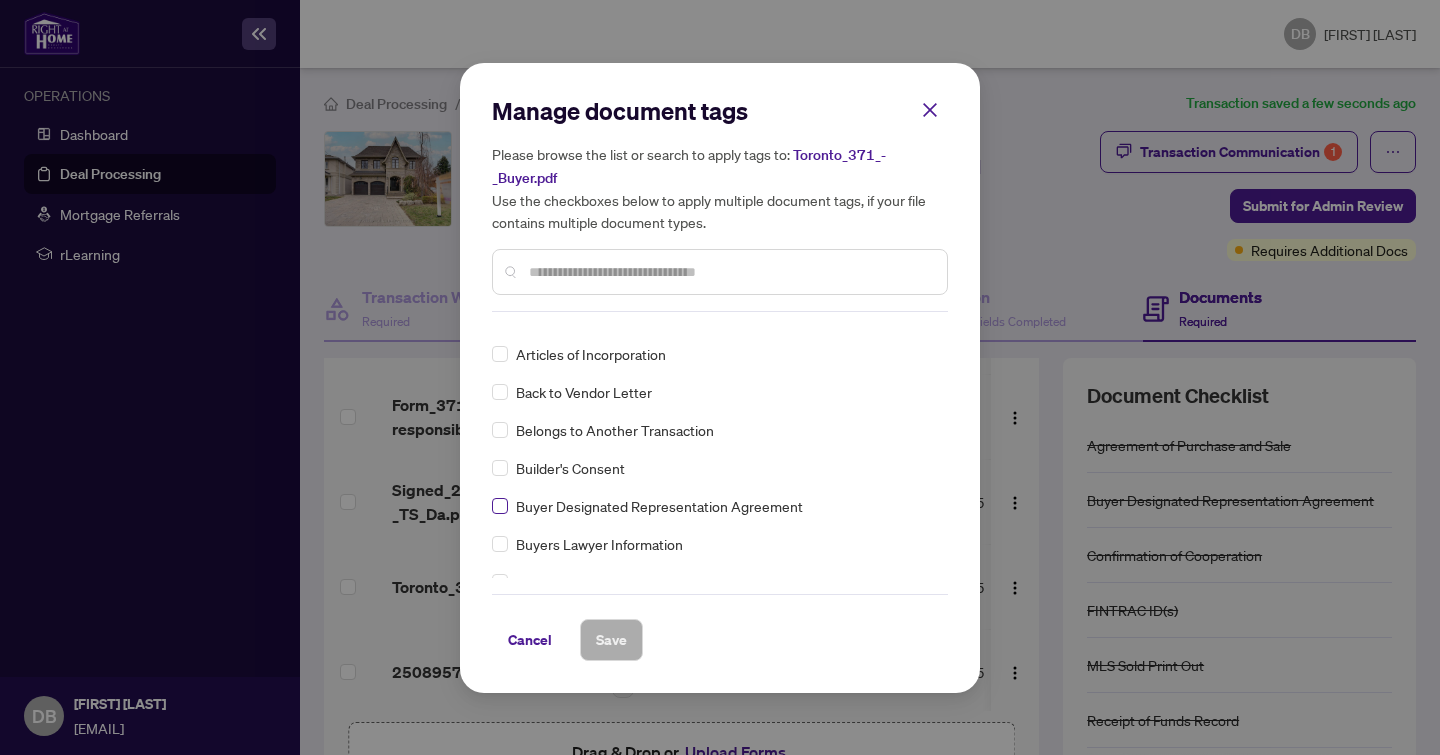 click at bounding box center [500, 506] 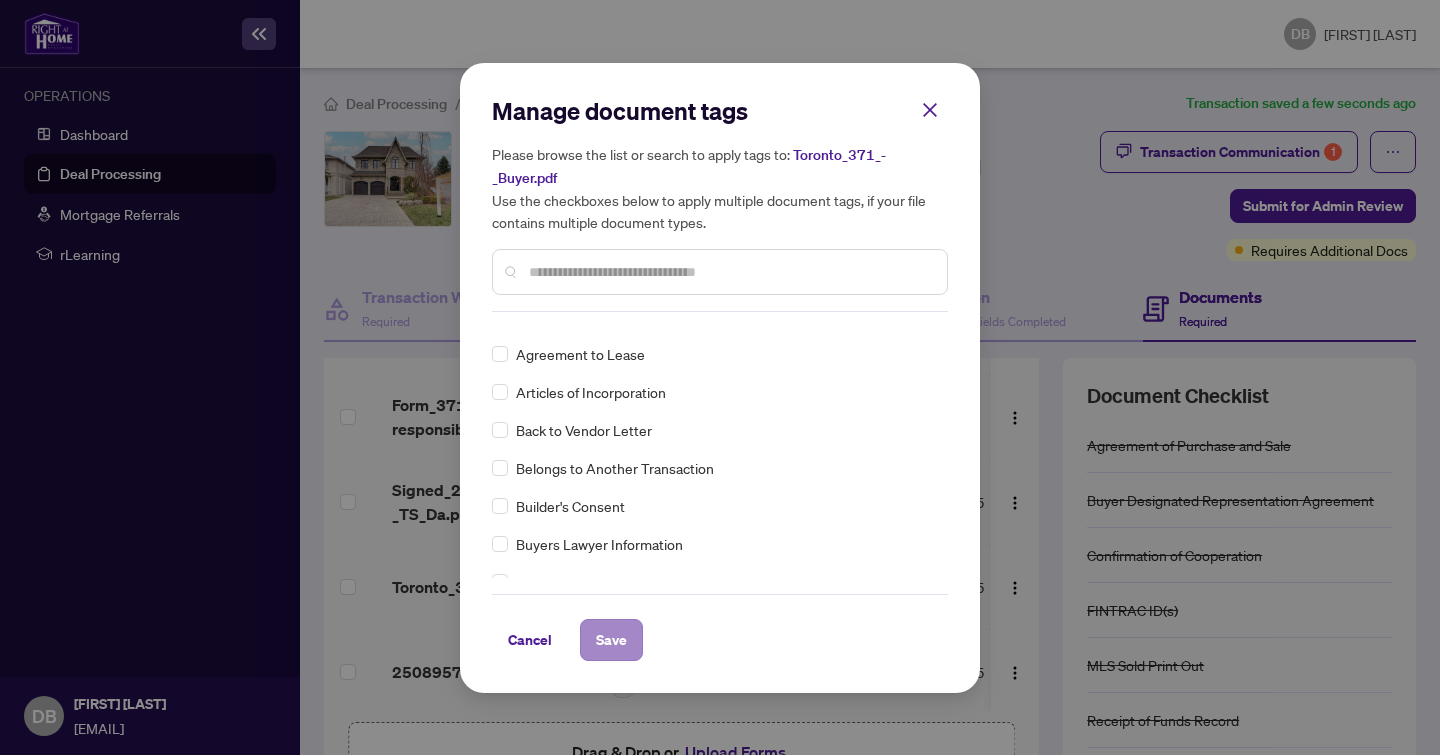click on "Save" at bounding box center (611, 640) 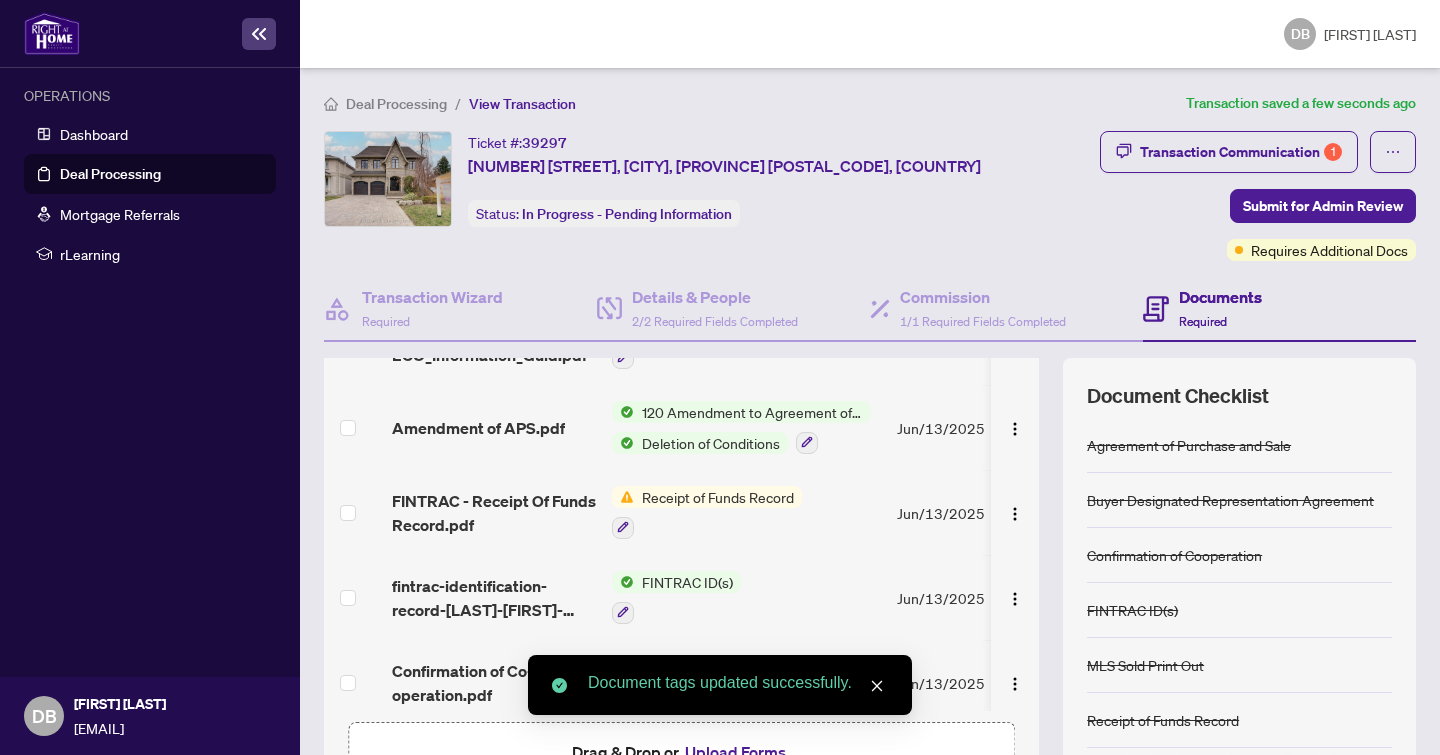 scroll, scrollTop: 796, scrollLeft: 0, axis: vertical 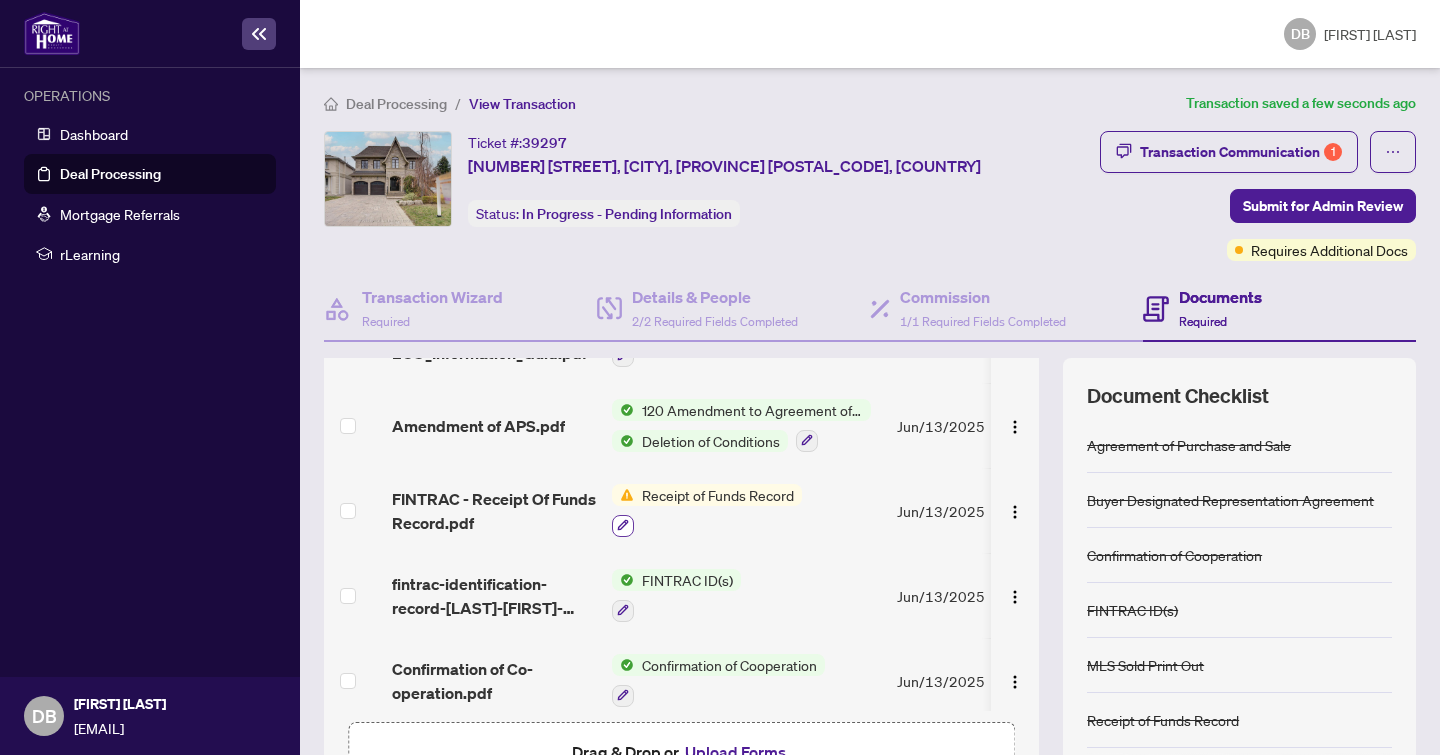 click 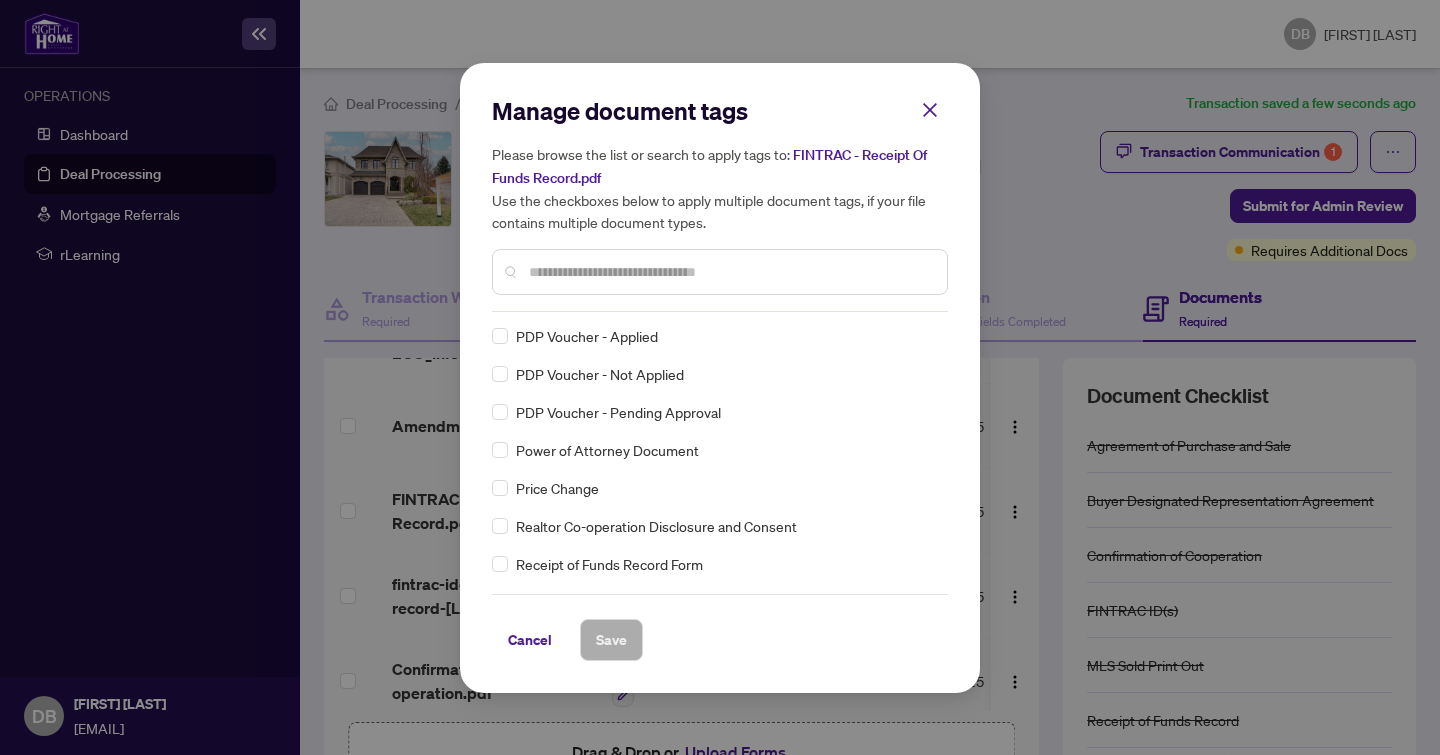 scroll, scrollTop: 3335, scrollLeft: 0, axis: vertical 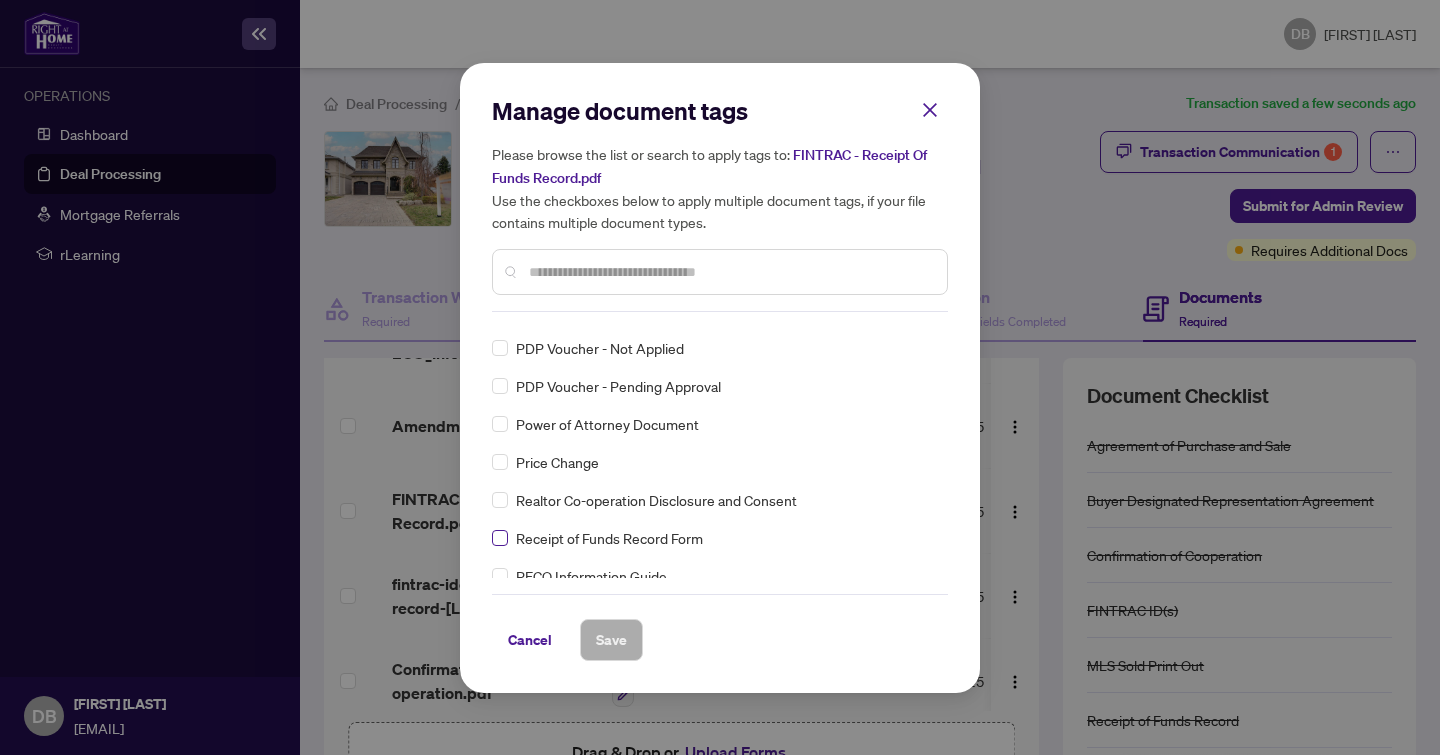 click at bounding box center (500, 538) 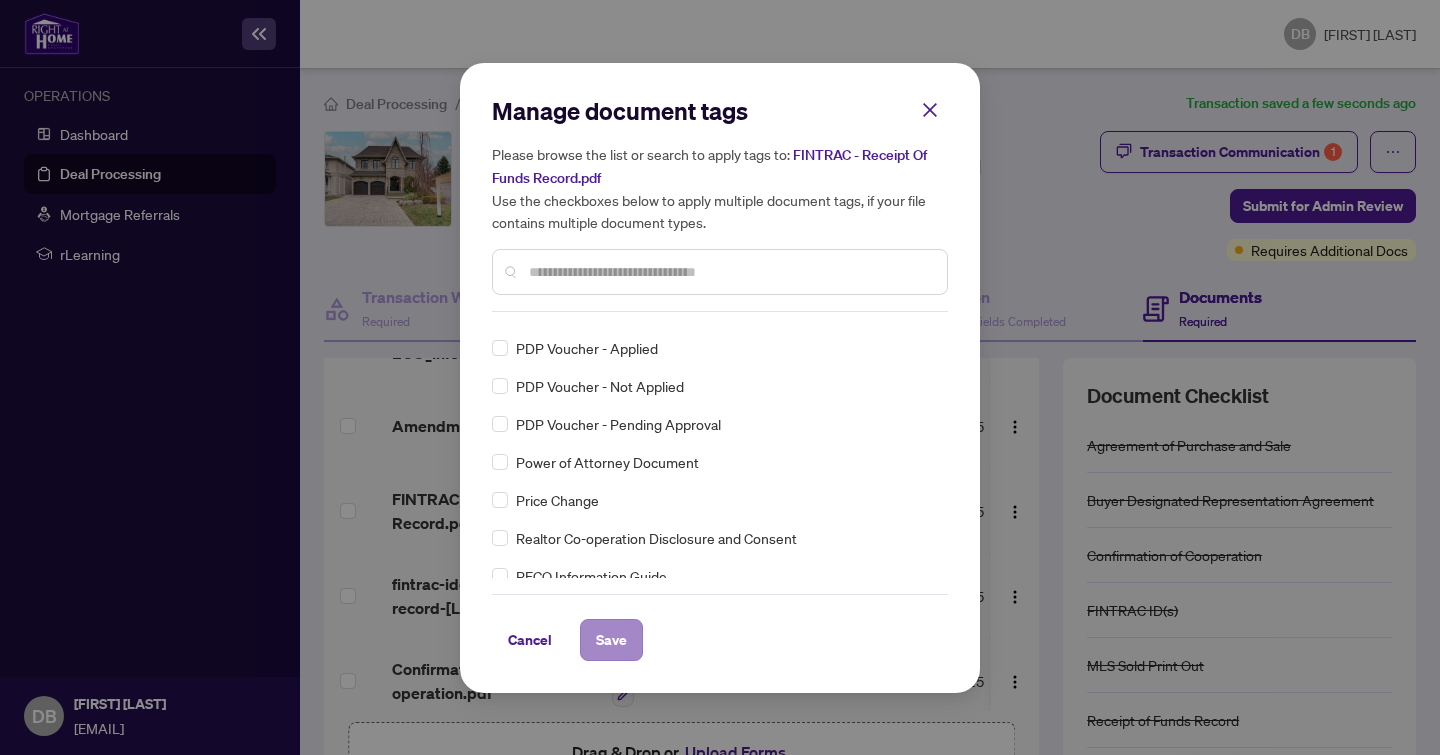 click on "Save" at bounding box center (611, 640) 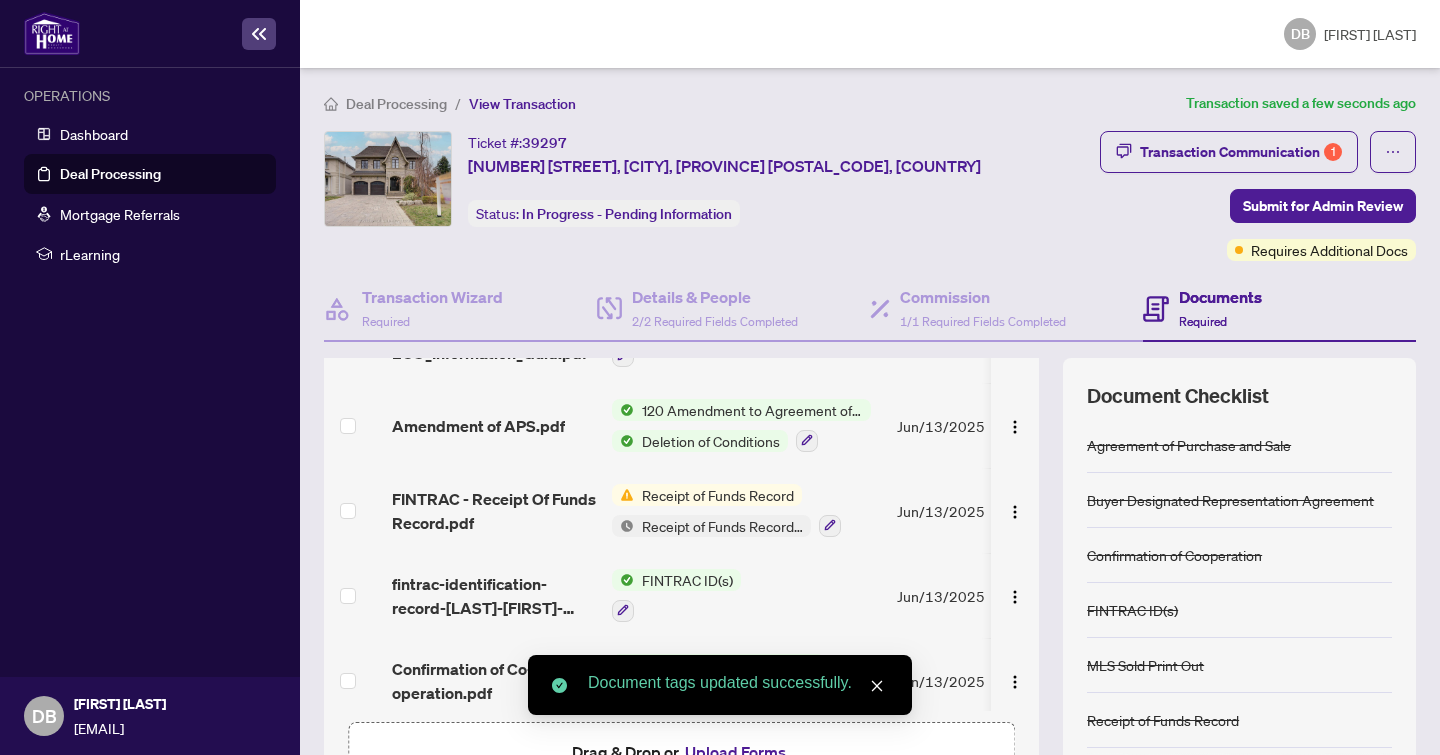 scroll, scrollTop: 0, scrollLeft: 0, axis: both 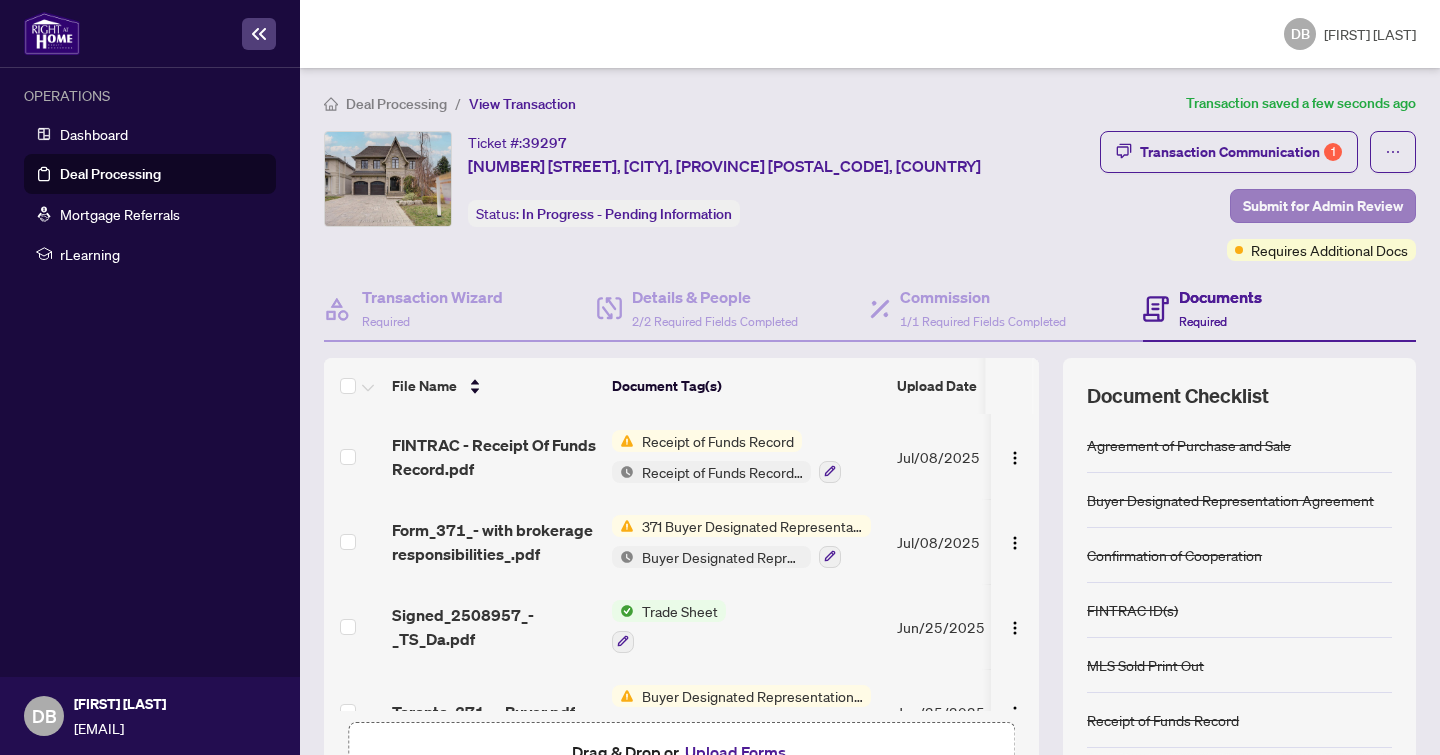 click on "Submit for Admin Review" at bounding box center (1323, 206) 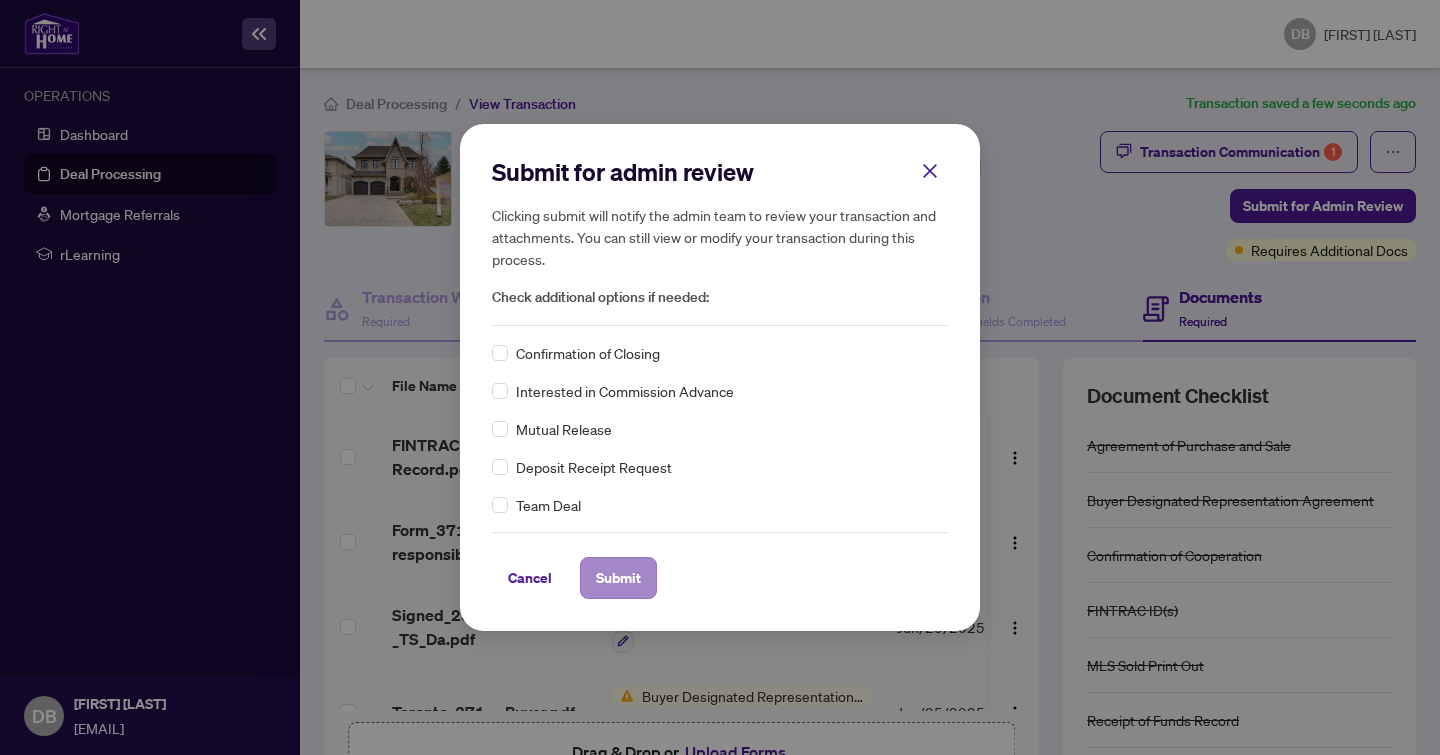 click on "Submit" at bounding box center [618, 578] 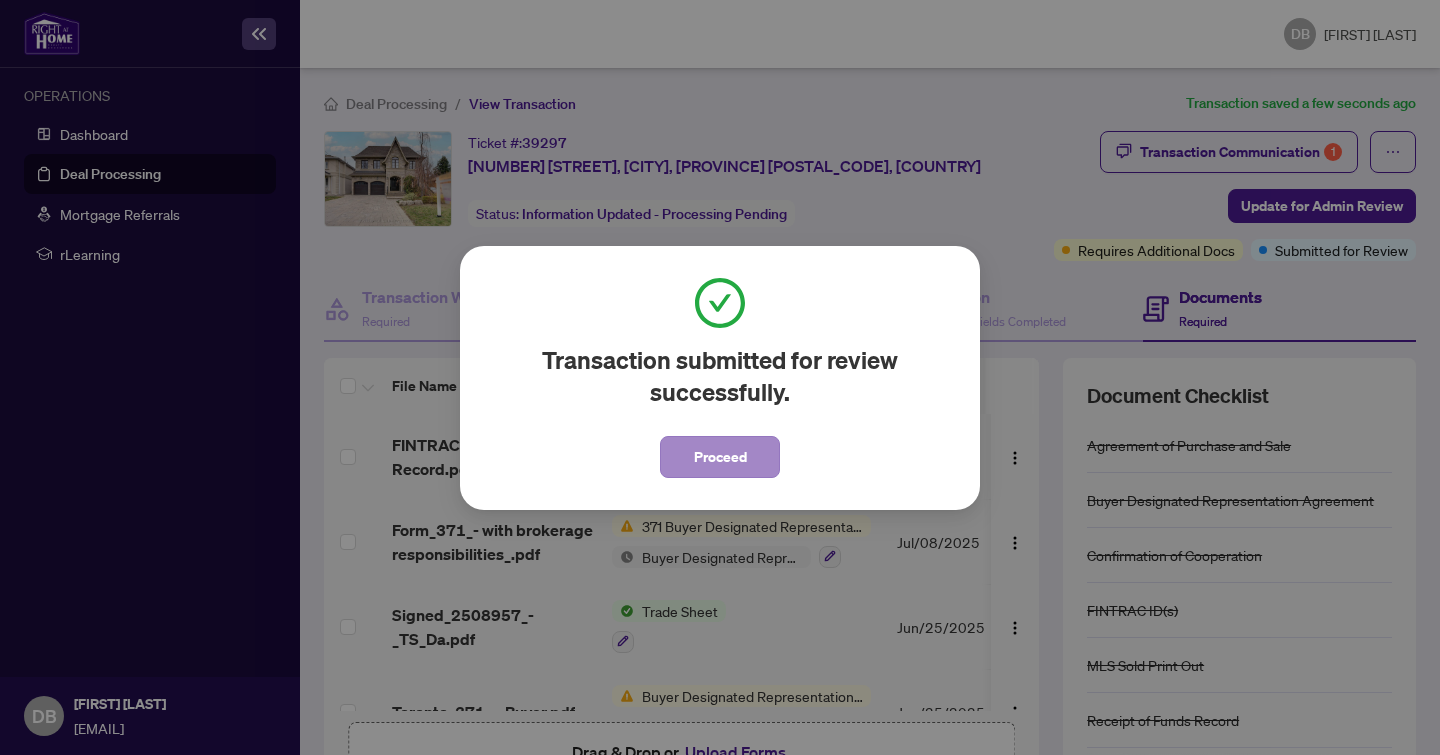 click on "Proceed" at bounding box center (720, 457) 